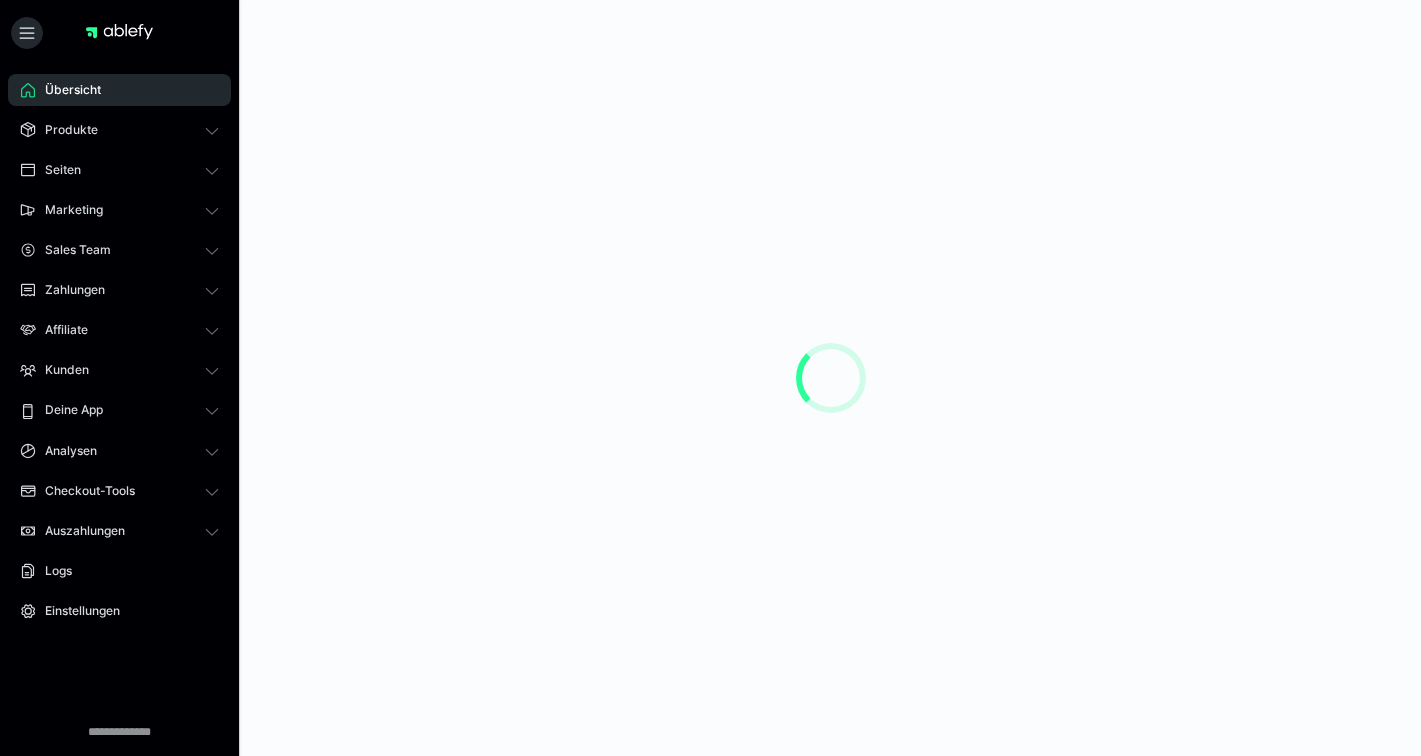 scroll, scrollTop: 0, scrollLeft: 0, axis: both 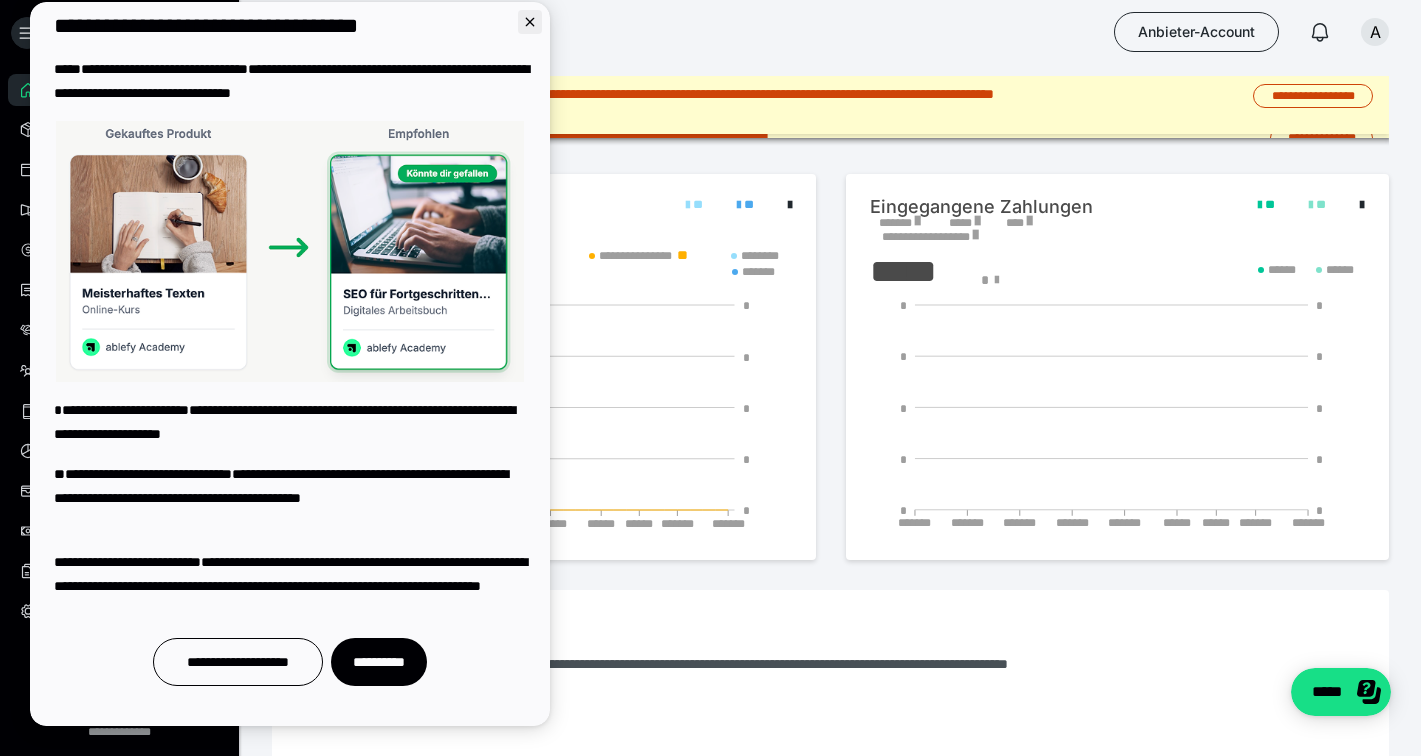 click 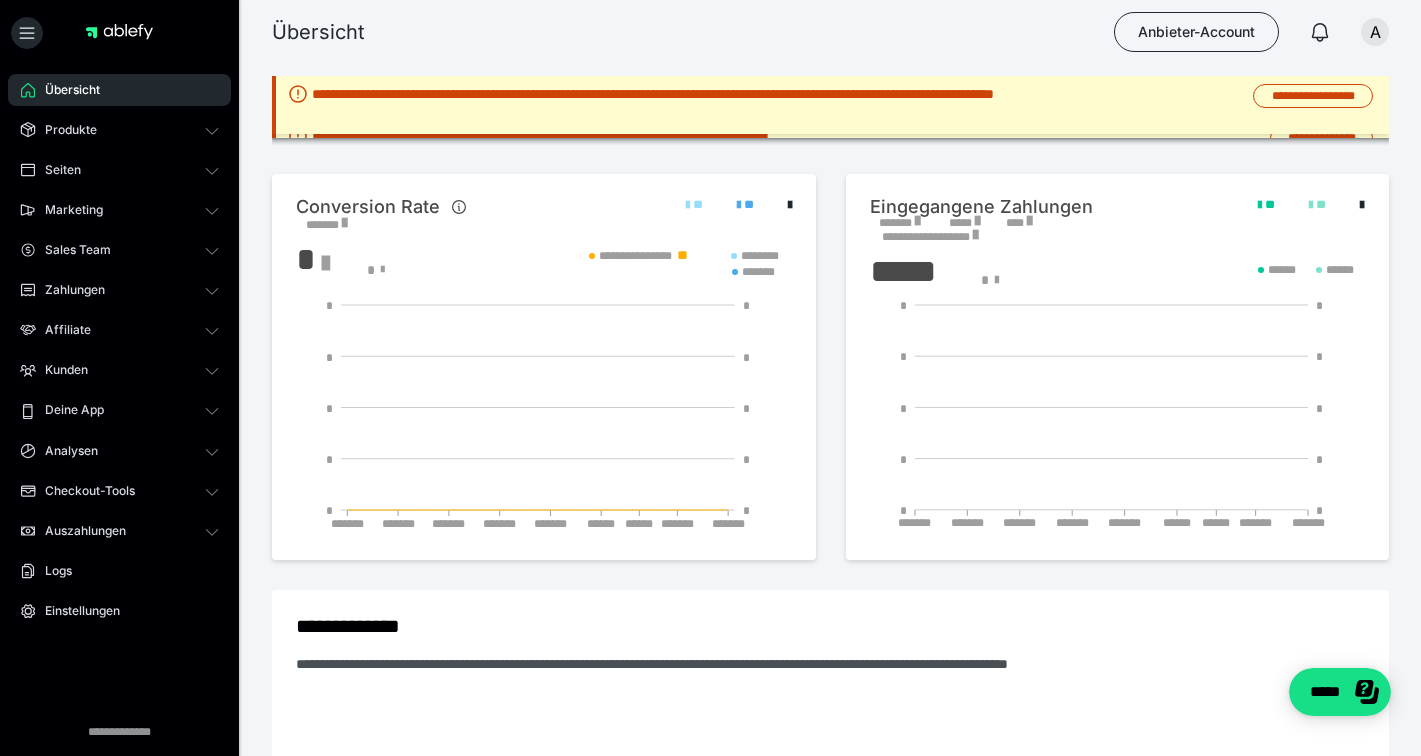 scroll, scrollTop: 0, scrollLeft: 0, axis: both 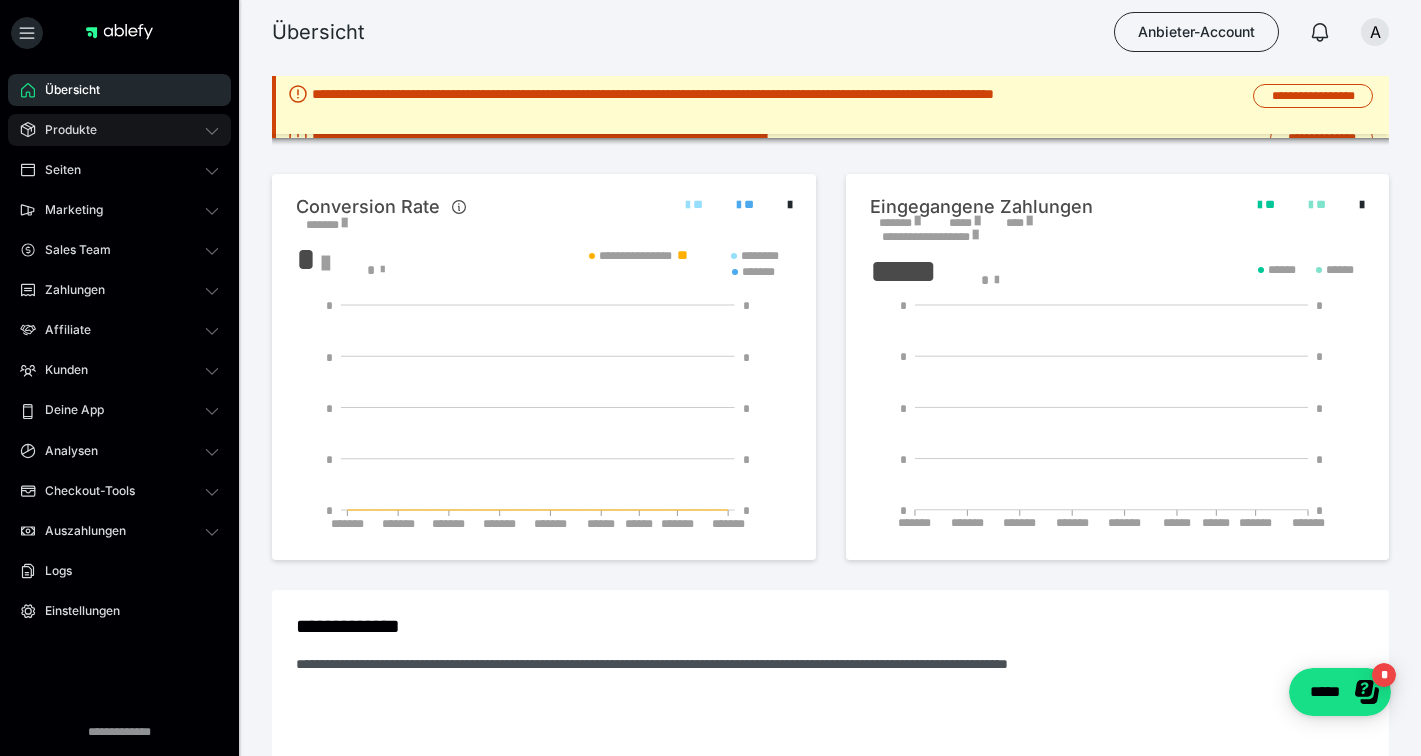 click on "Produkte" at bounding box center (64, 130) 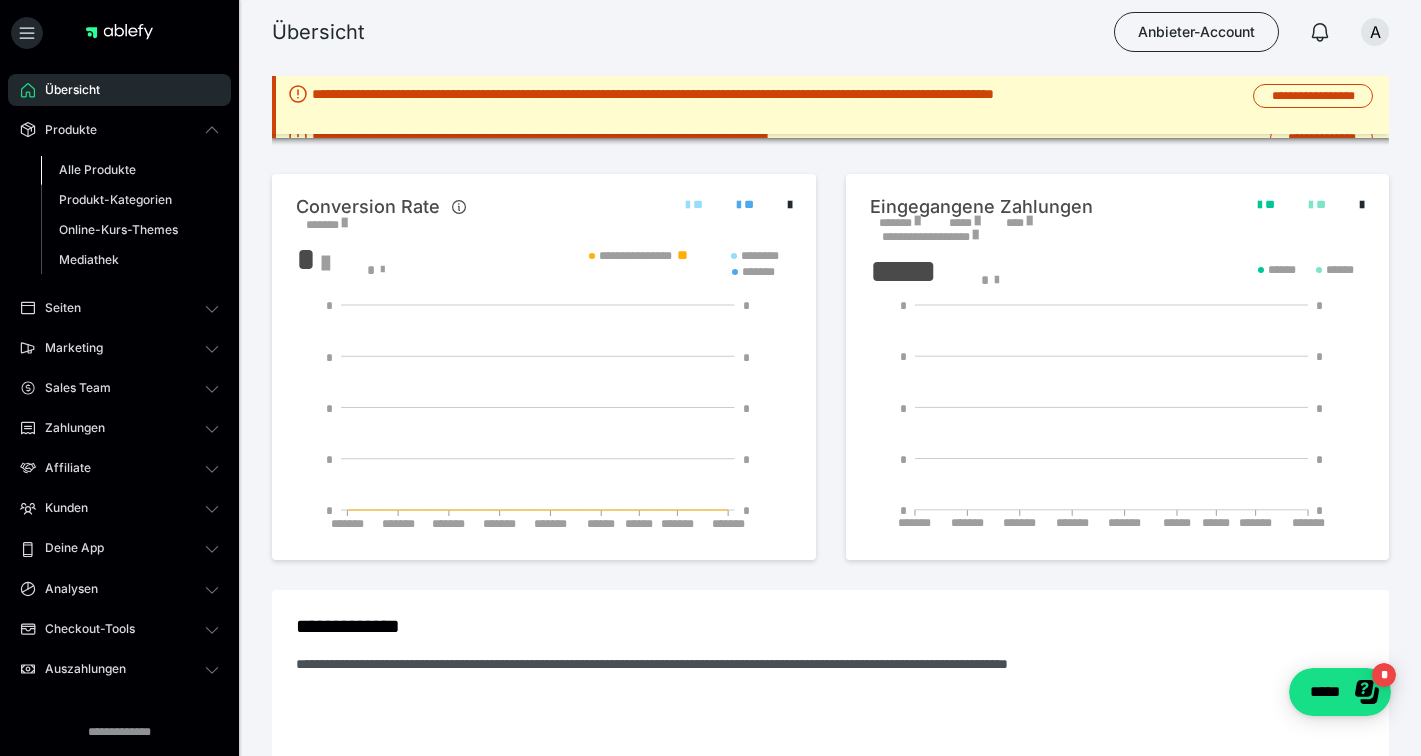 click on "Alle Produkte" at bounding box center [97, 169] 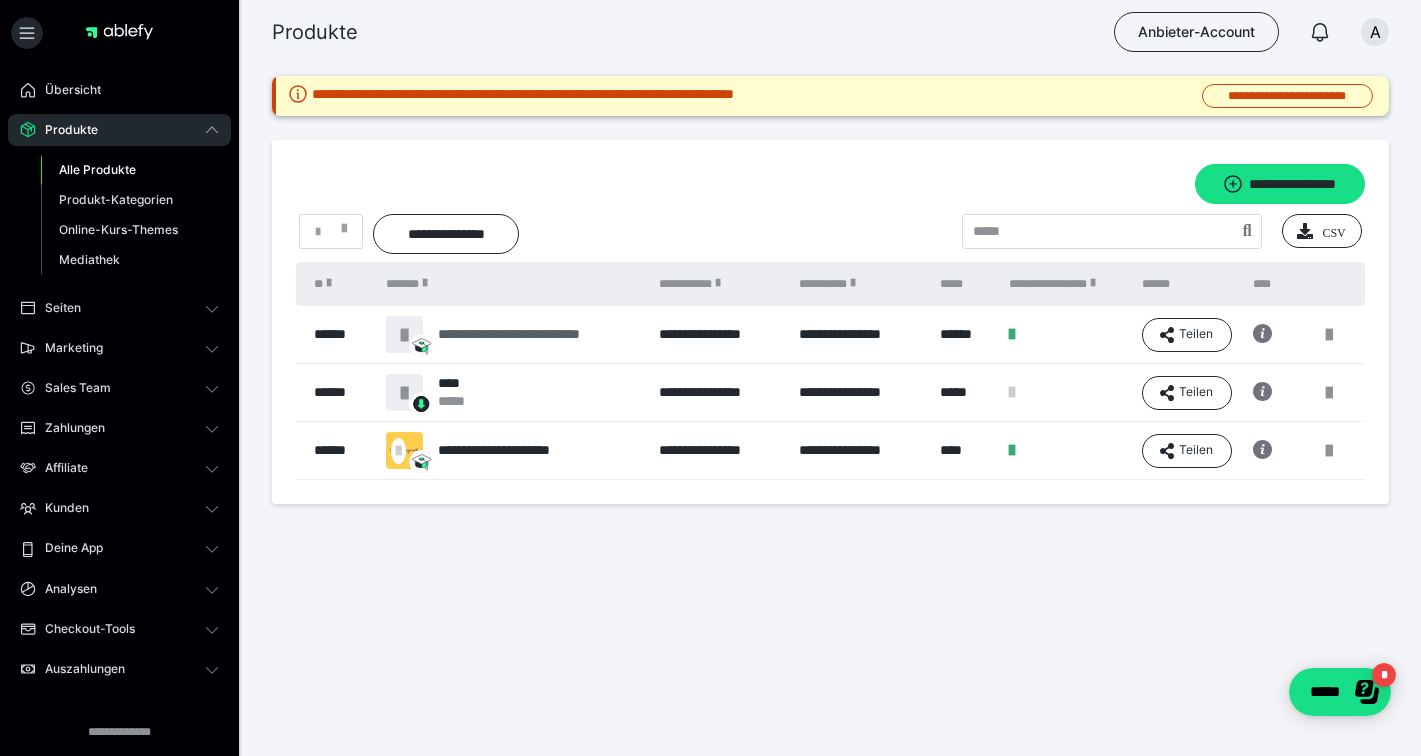 click on "**********" at bounding box center [537, 334] 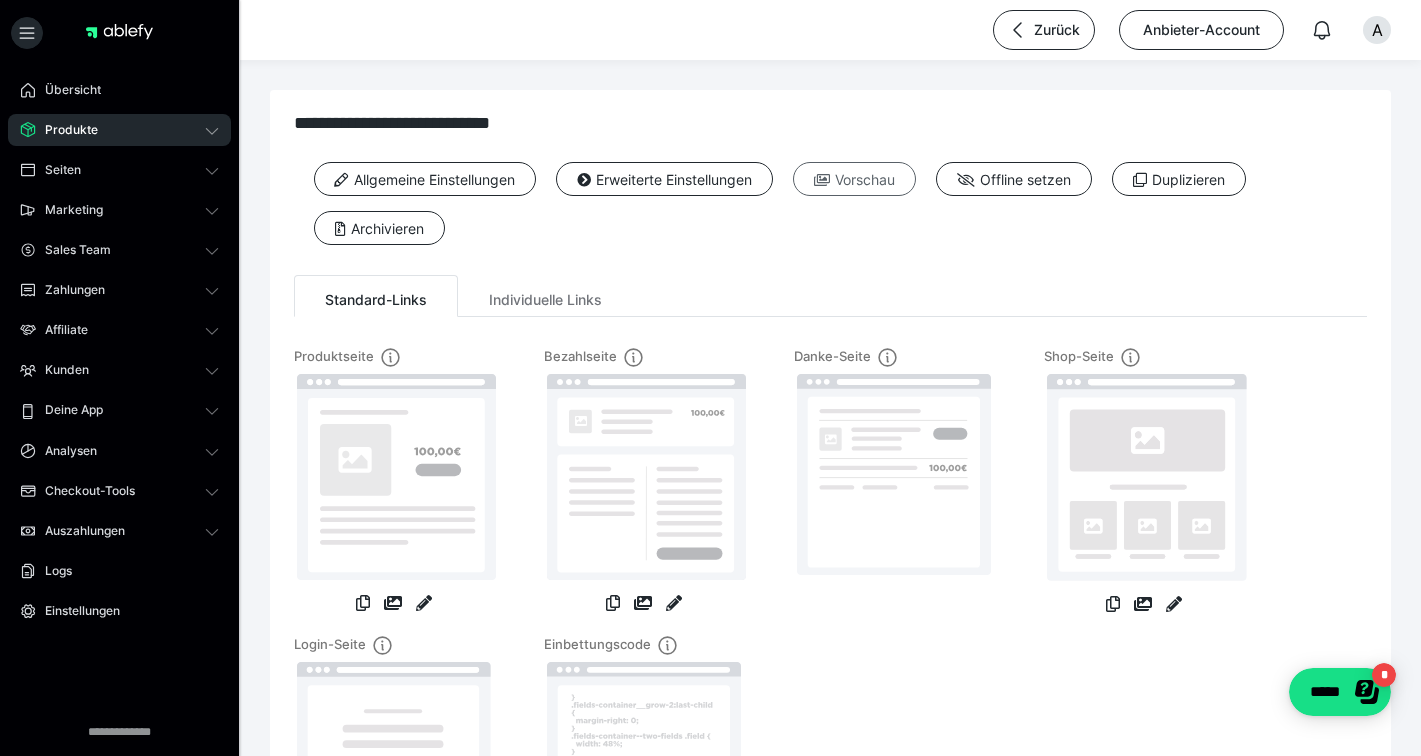 click on "Vorschau" at bounding box center (854, 179) 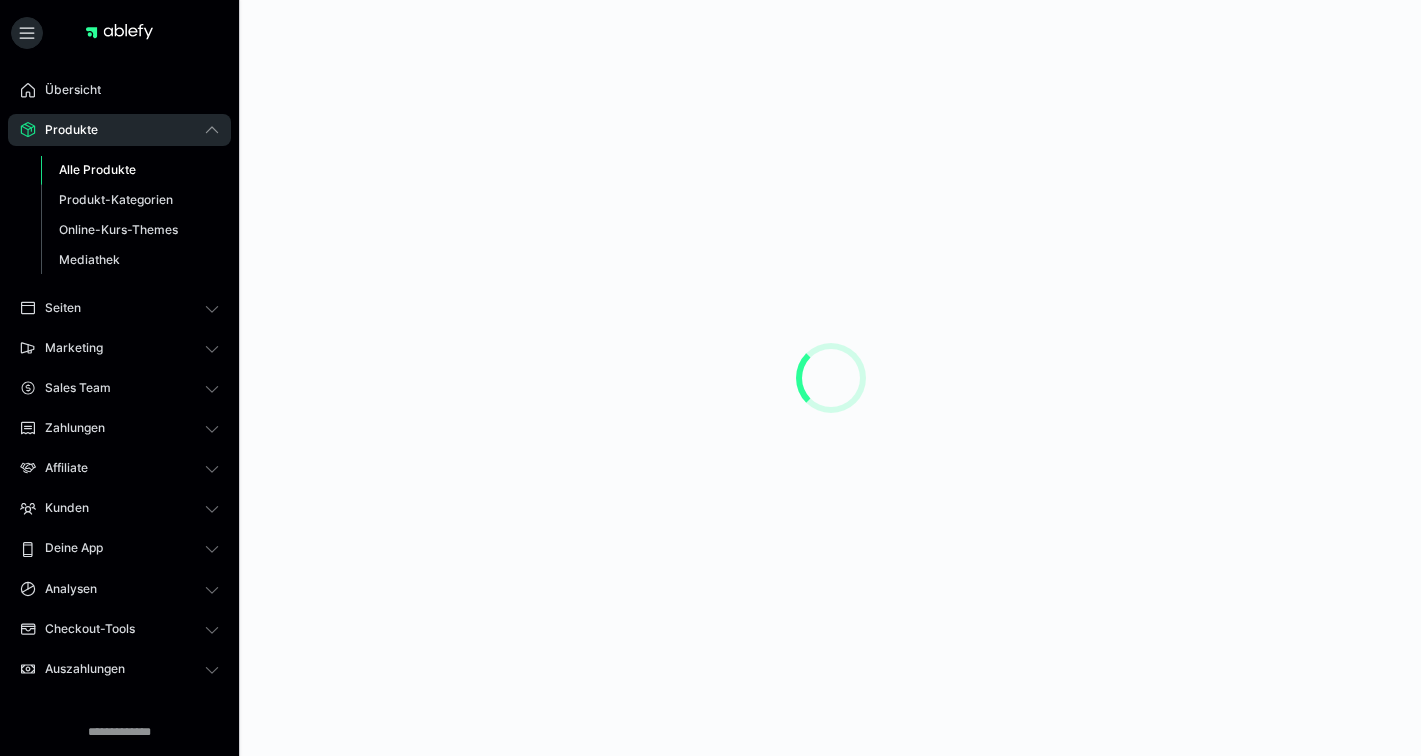 scroll, scrollTop: 0, scrollLeft: 0, axis: both 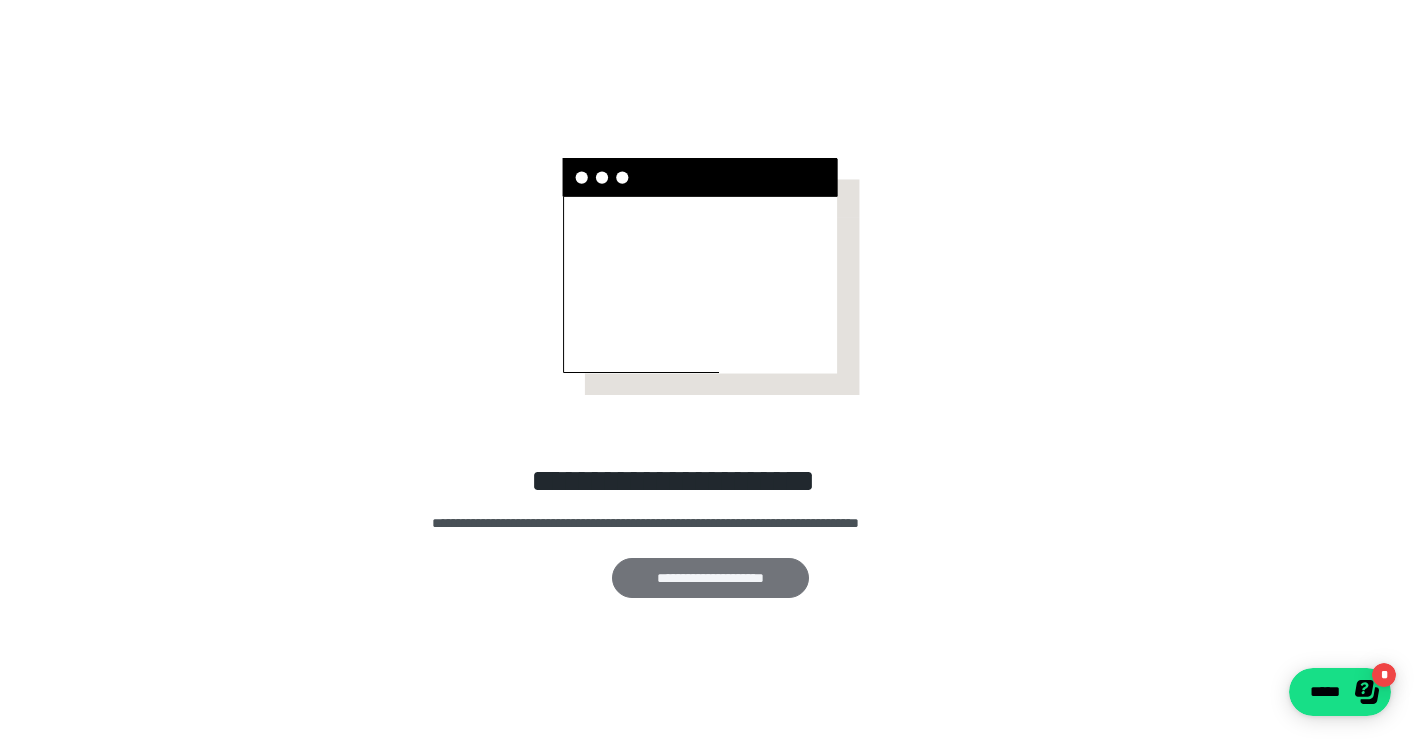 click on "**********" at bounding box center (711, 578) 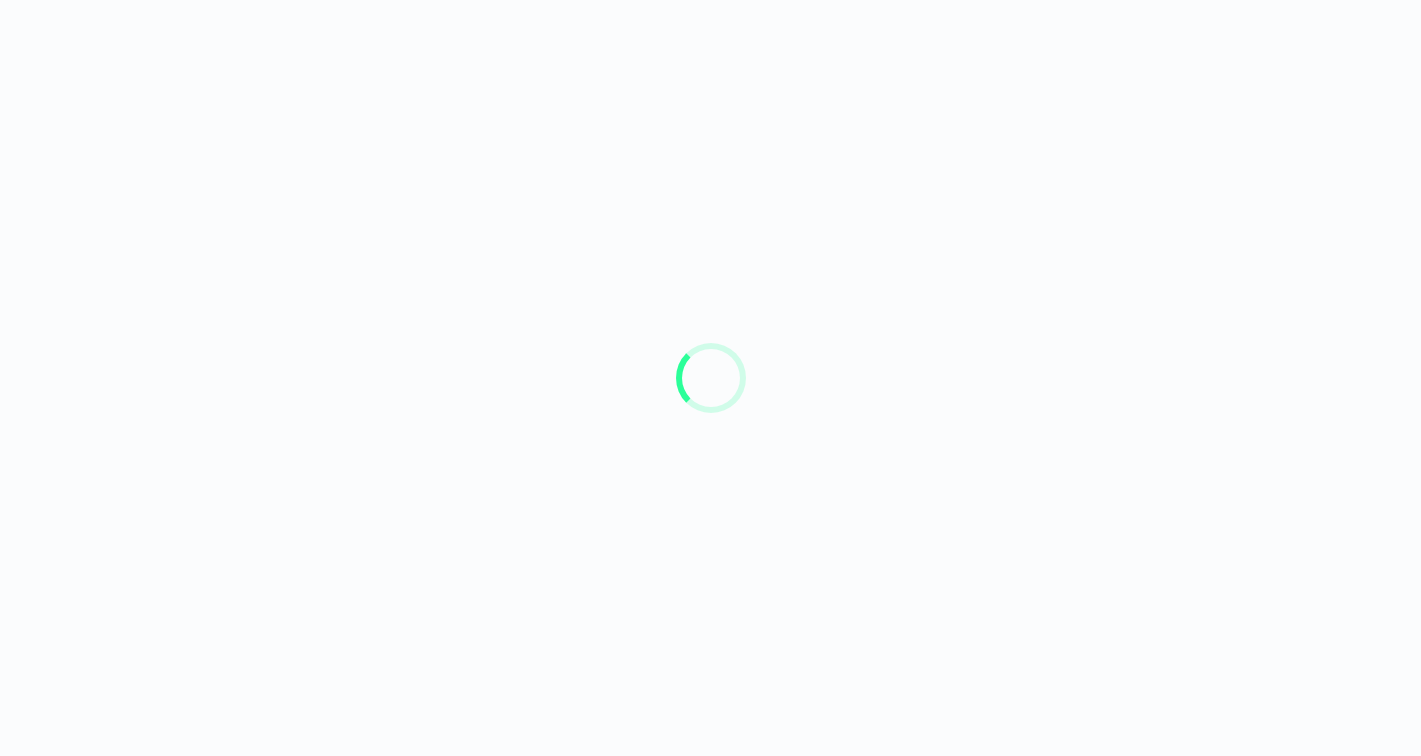 scroll, scrollTop: 0, scrollLeft: 0, axis: both 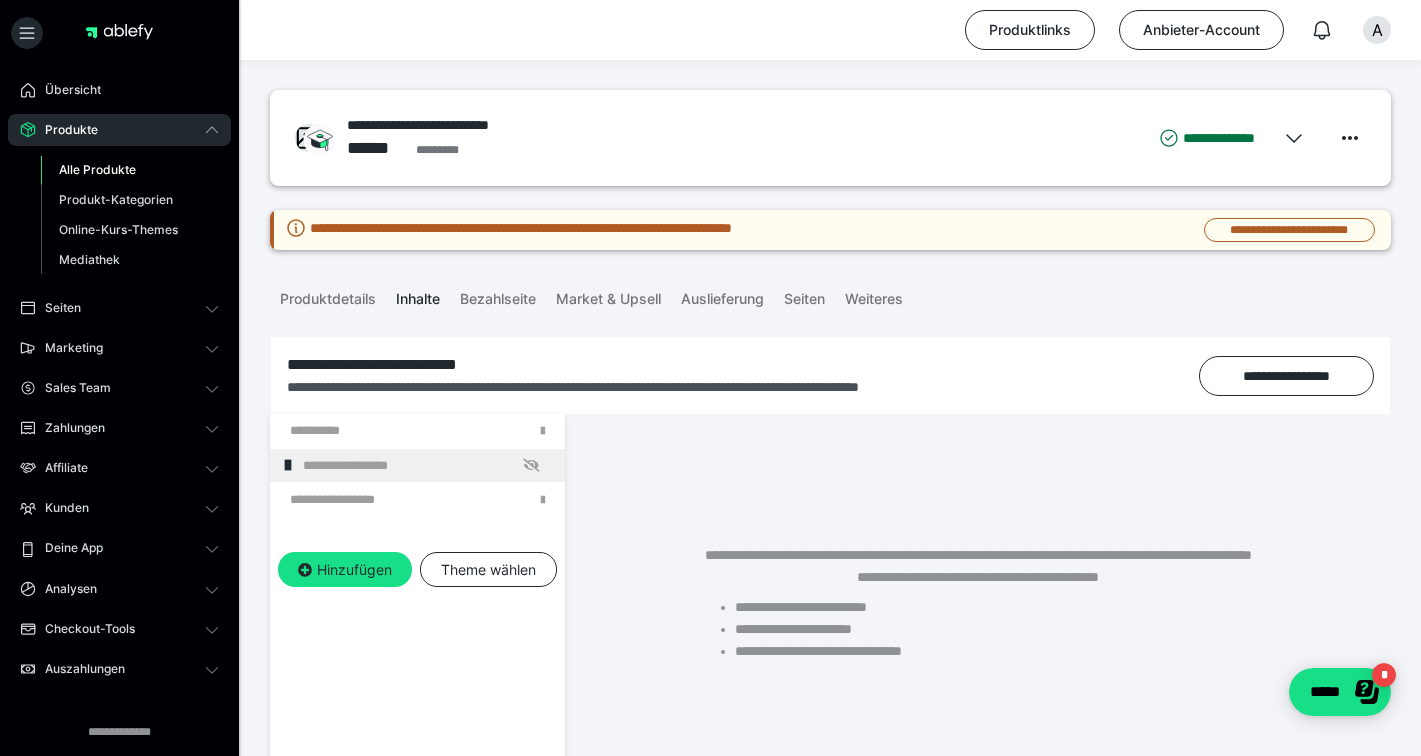click on "Alle Produkte" at bounding box center (97, 169) 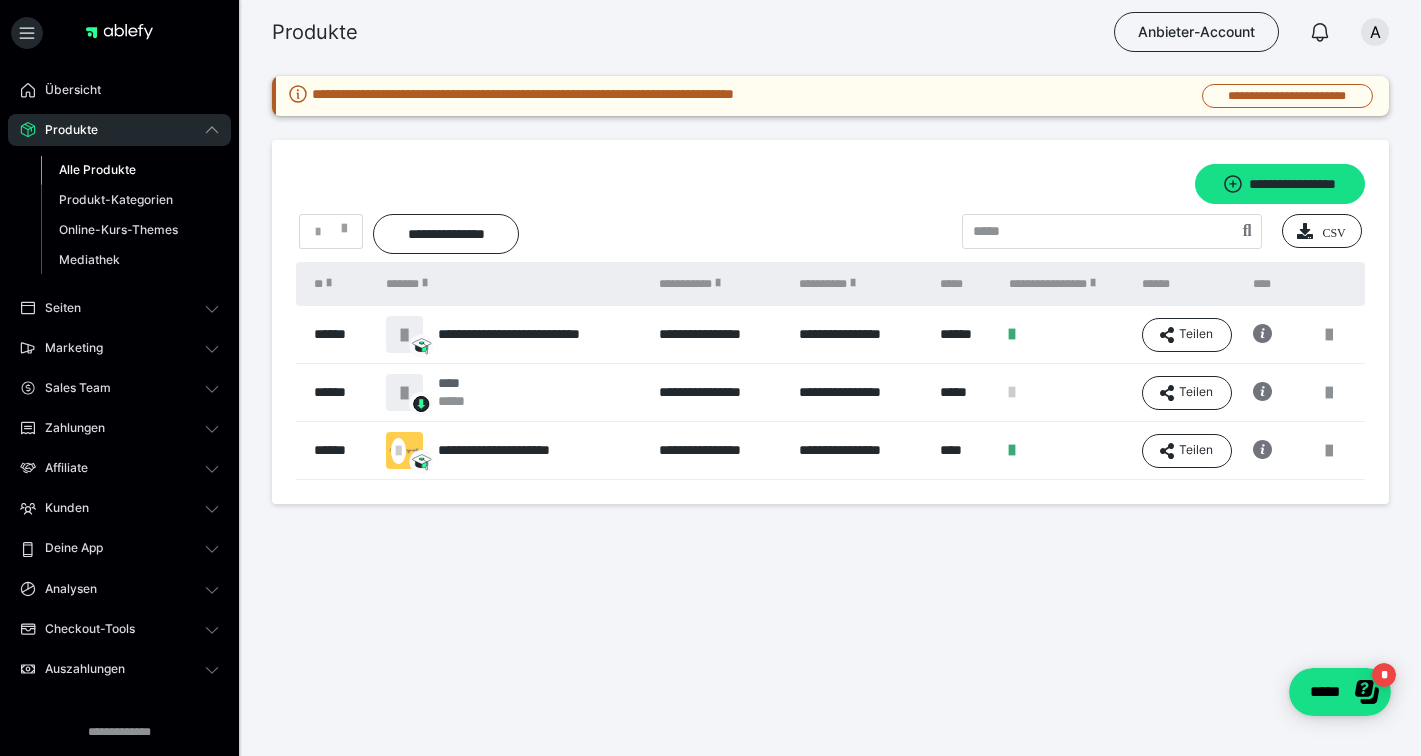 click on "****" at bounding box center (453, 383) 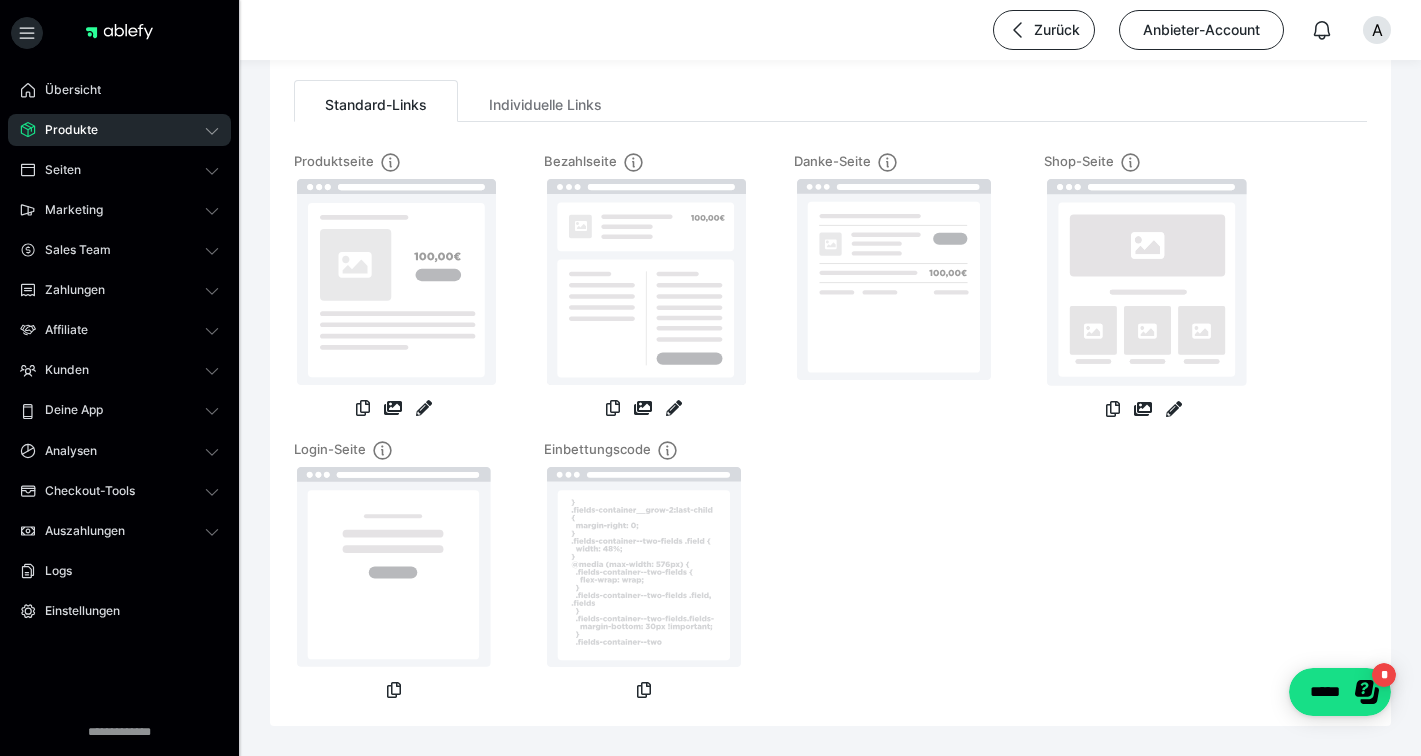 scroll, scrollTop: 0, scrollLeft: 0, axis: both 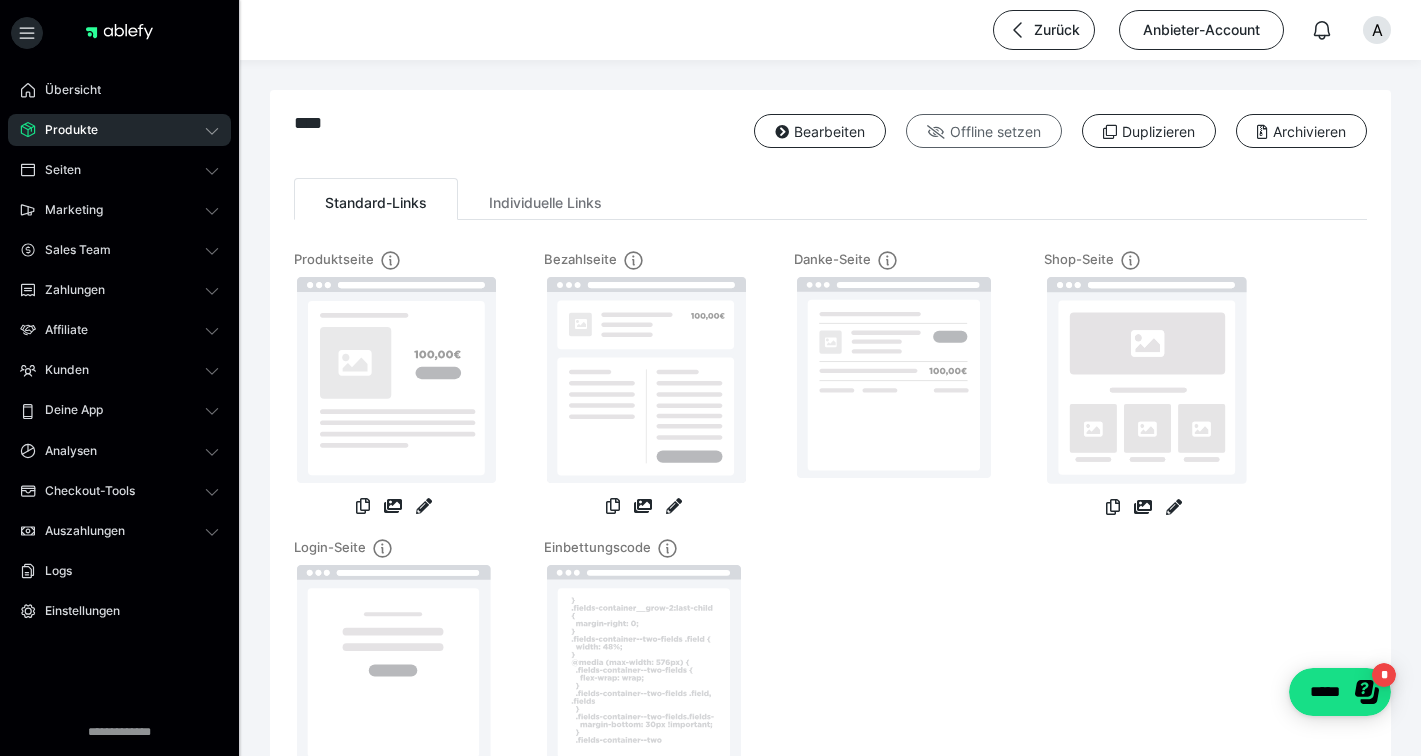 click on "Offline setzen" at bounding box center (984, 131) 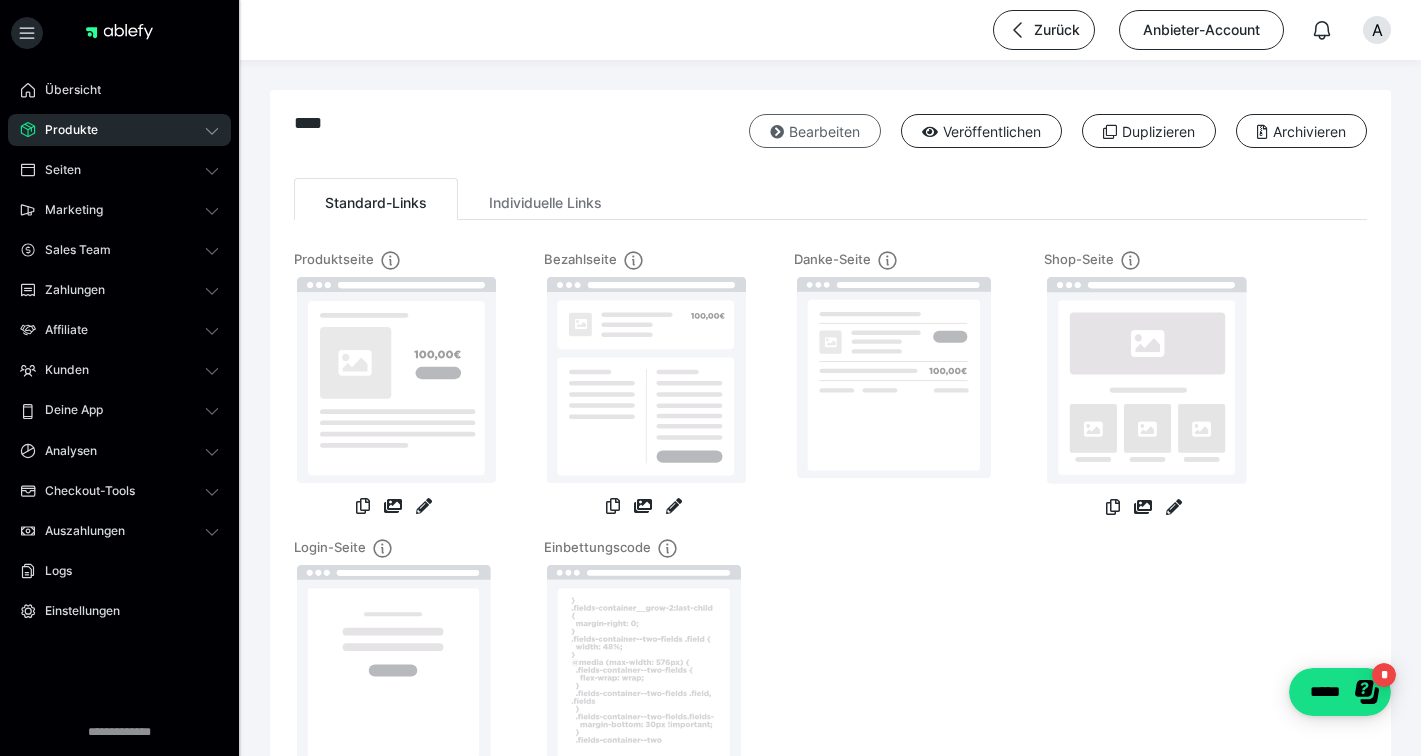 click on "Bearbeiten" at bounding box center (815, 131) 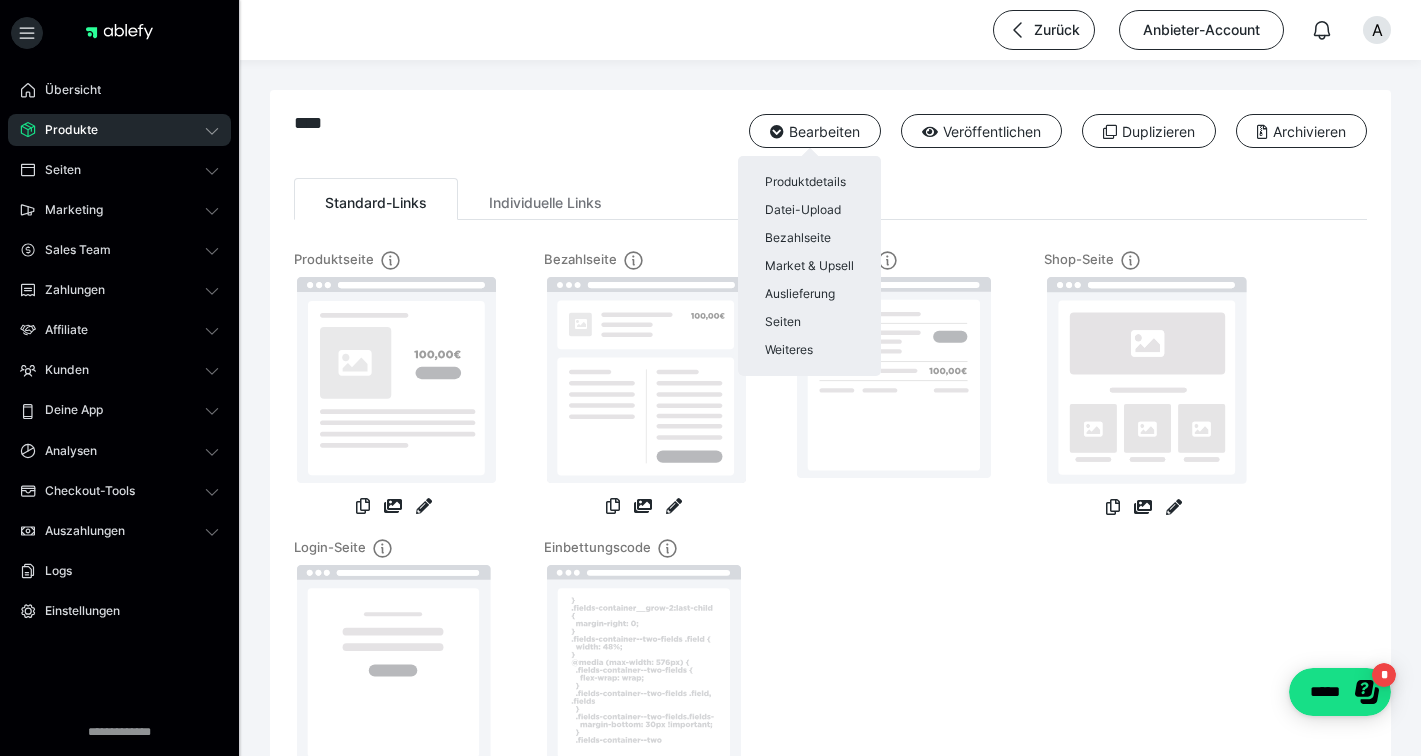 click at bounding box center (710, 378) 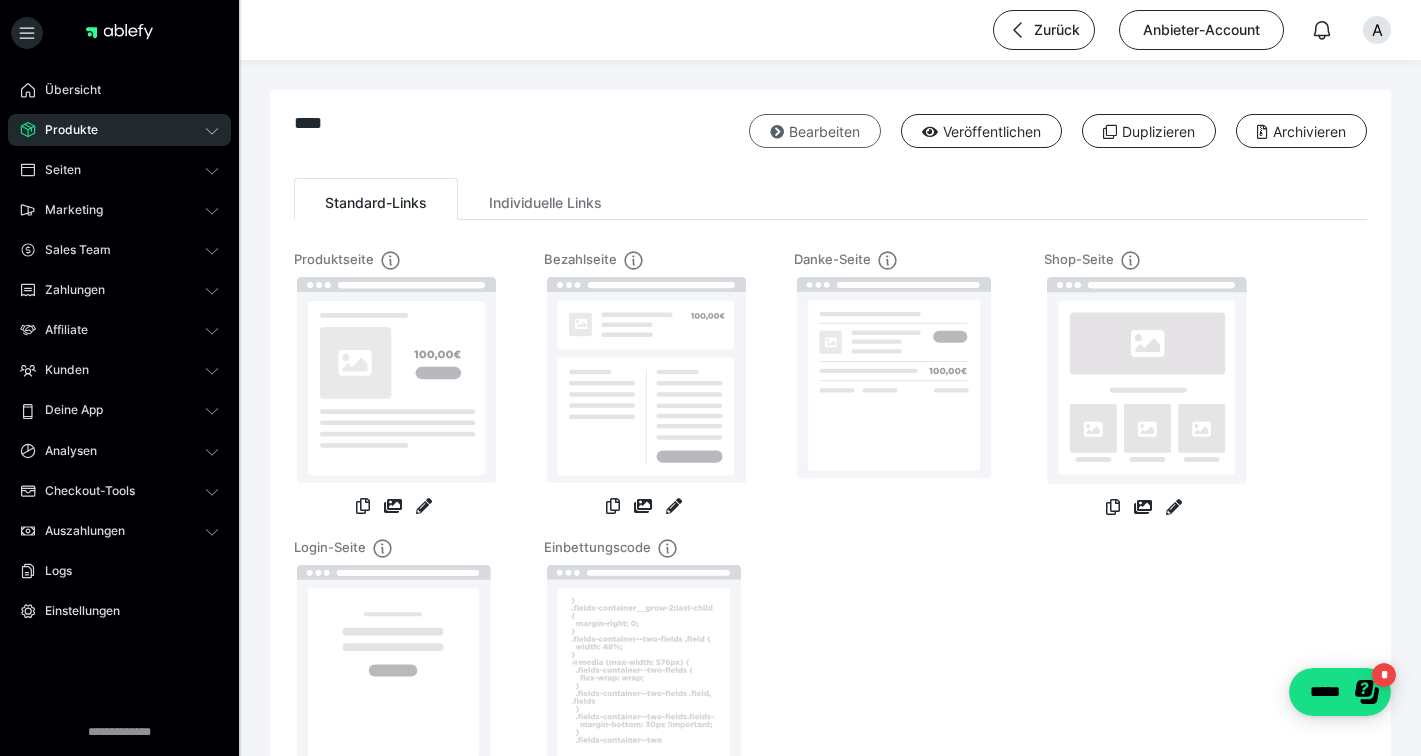 click on "Bearbeiten" at bounding box center [815, 131] 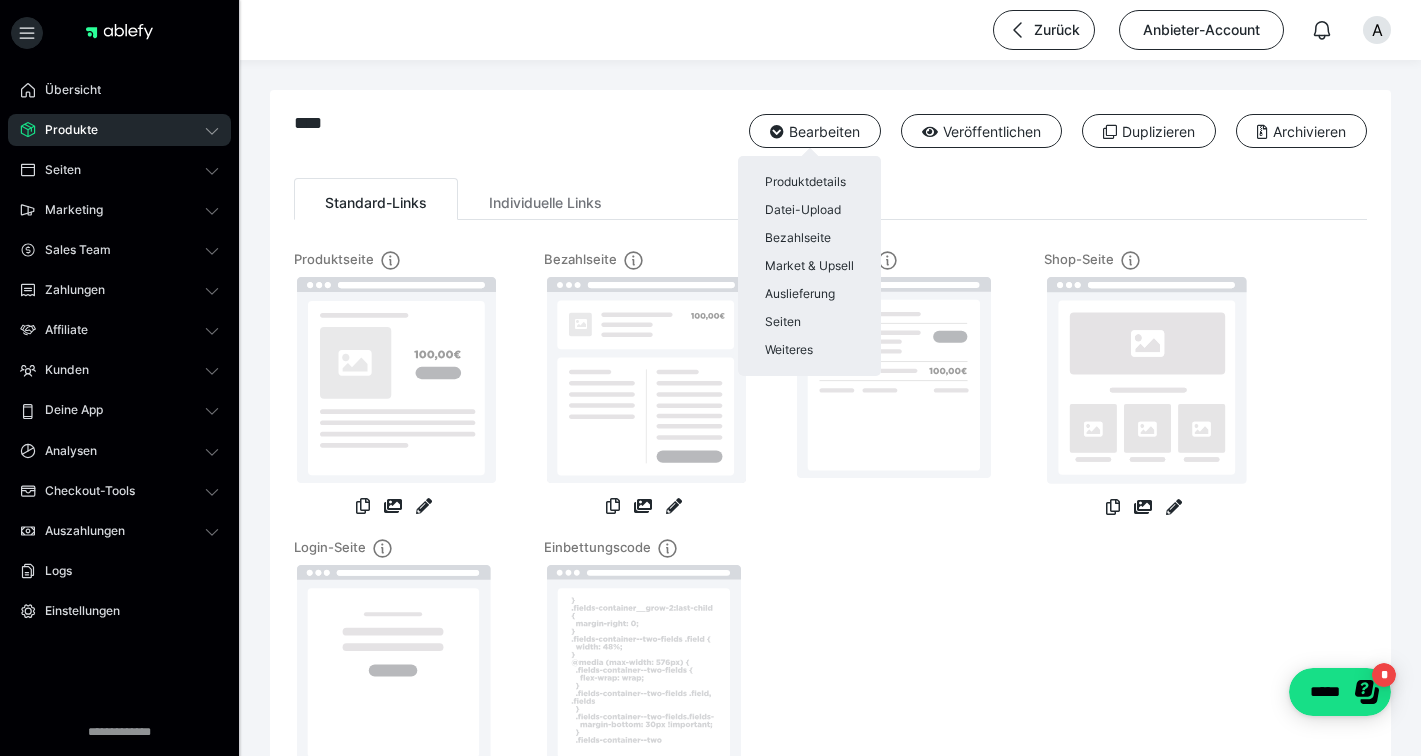 click at bounding box center [710, 378] 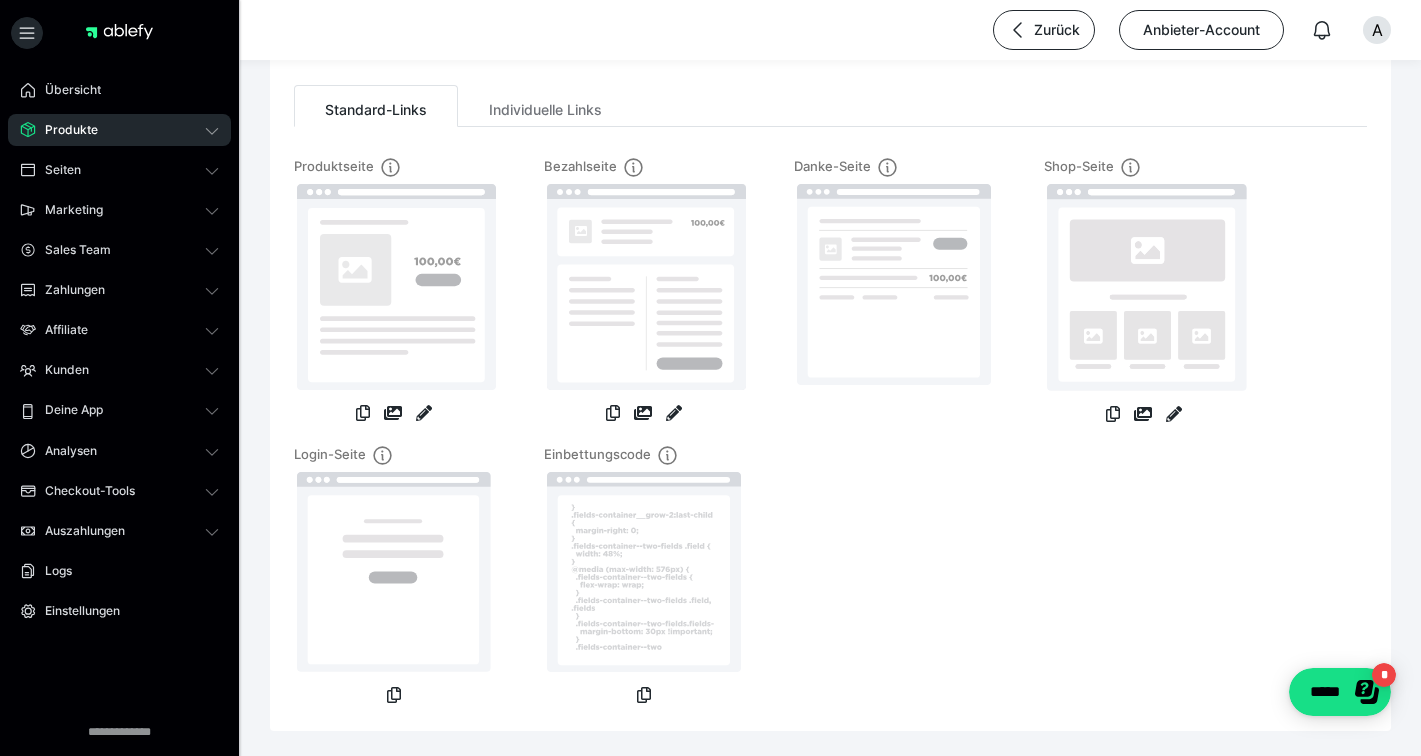 scroll, scrollTop: 0, scrollLeft: 0, axis: both 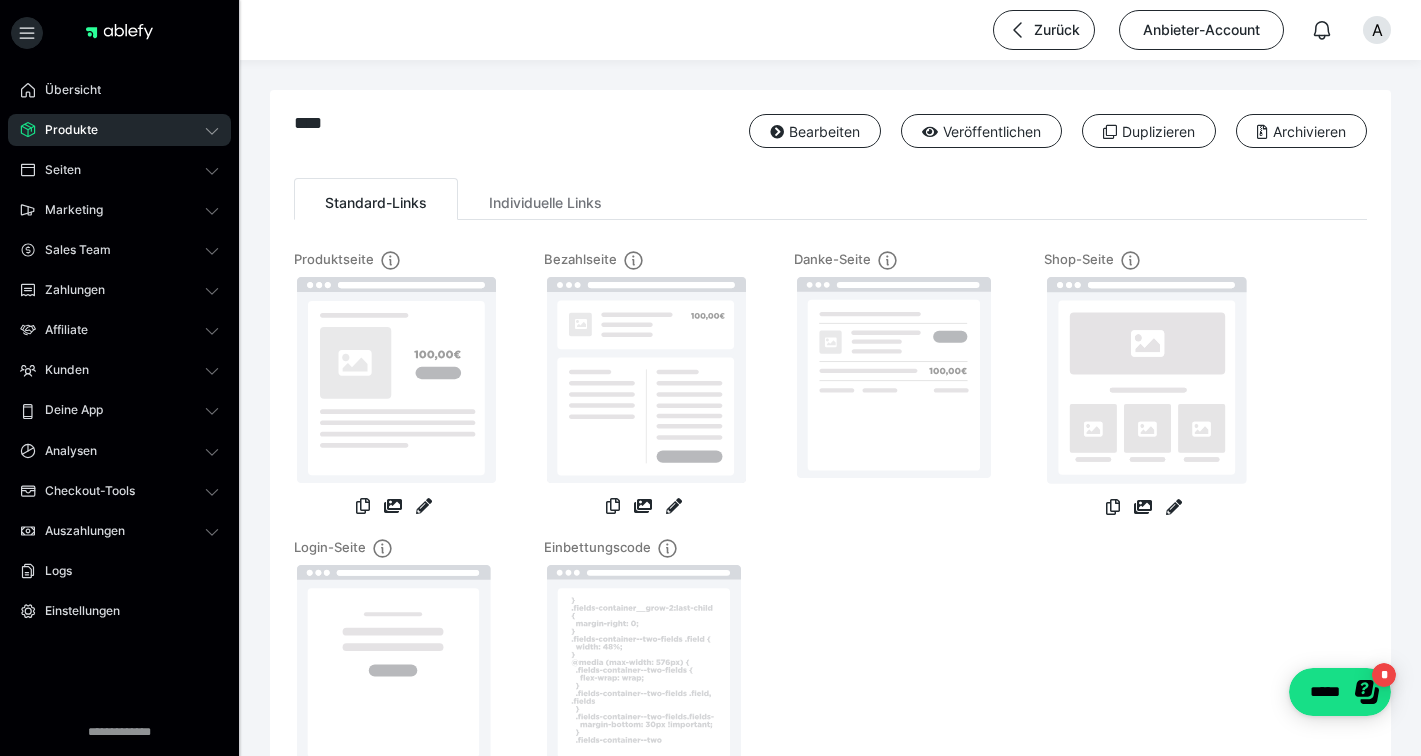 click on "Produkte" at bounding box center [64, 130] 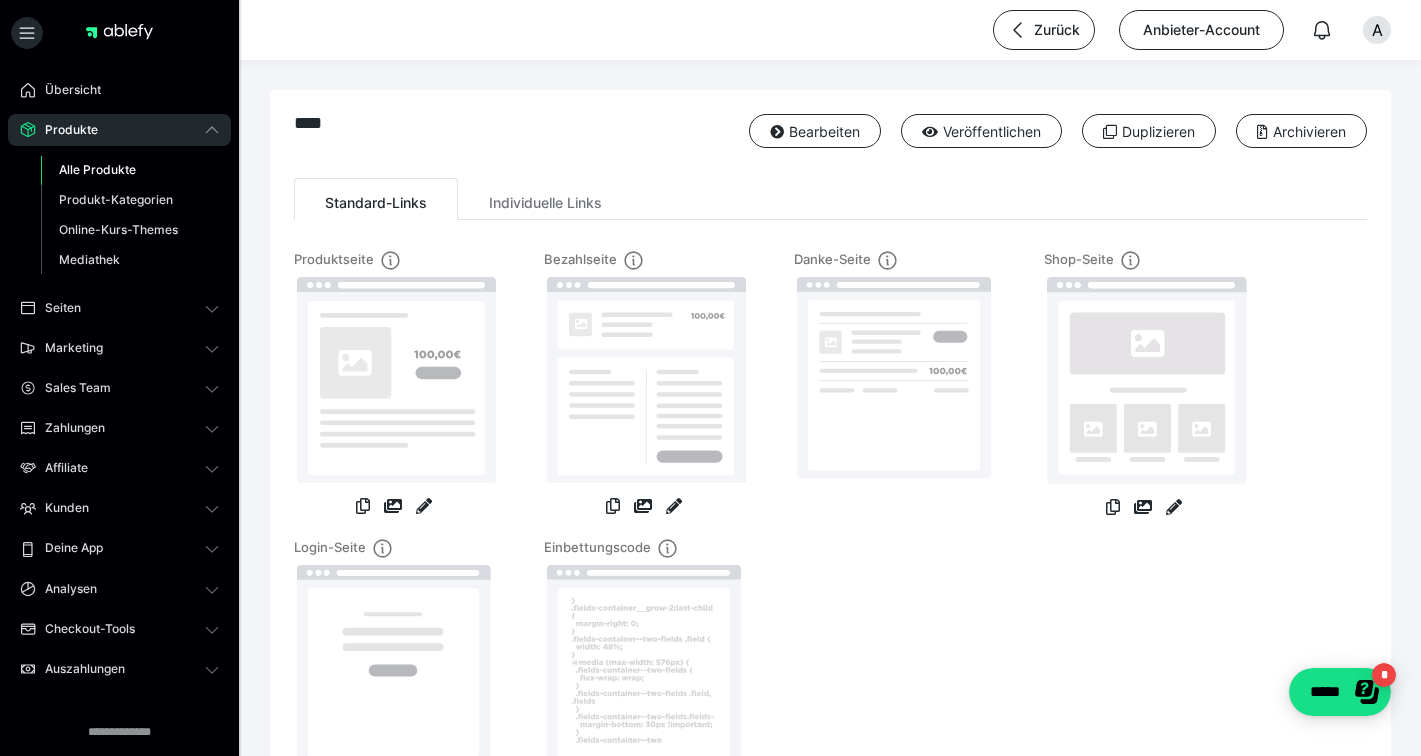 click on "Alle Produkte" at bounding box center [97, 169] 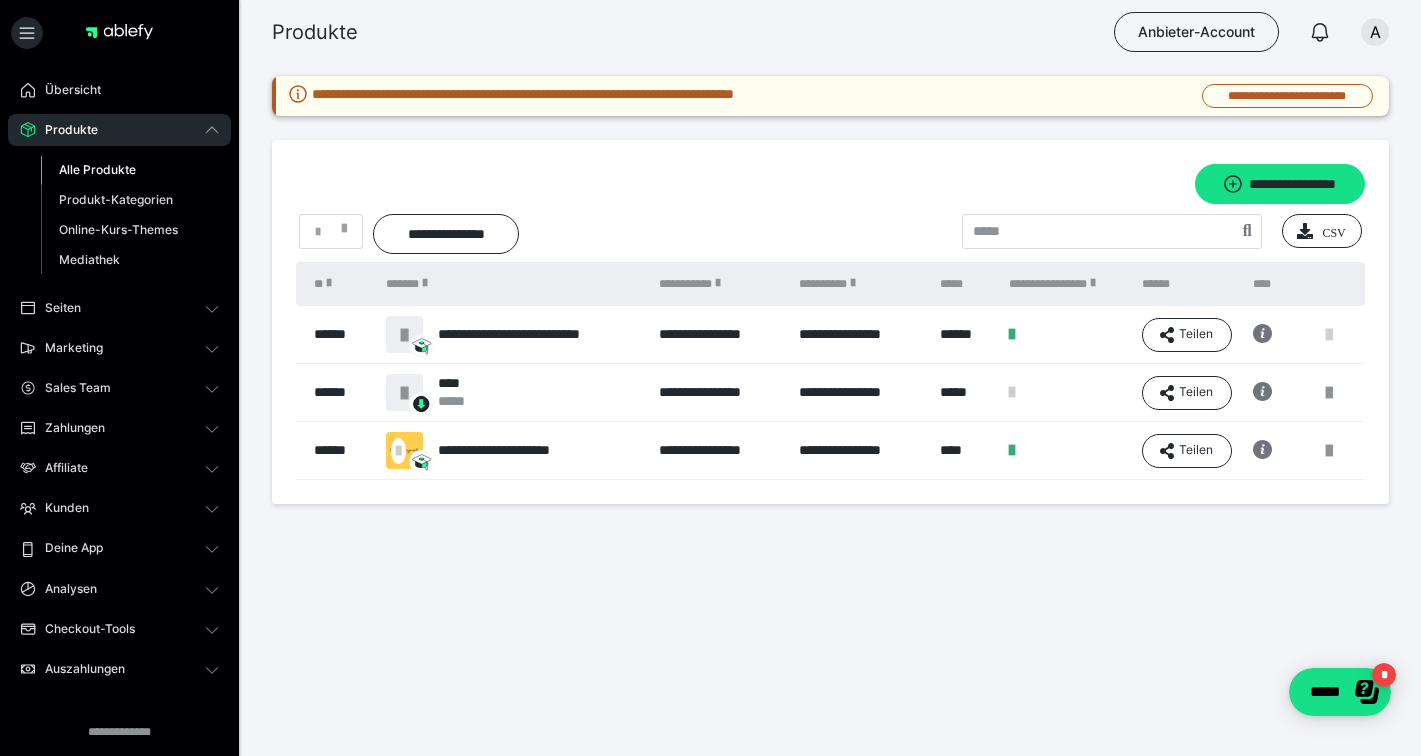 click at bounding box center [1329, 335] 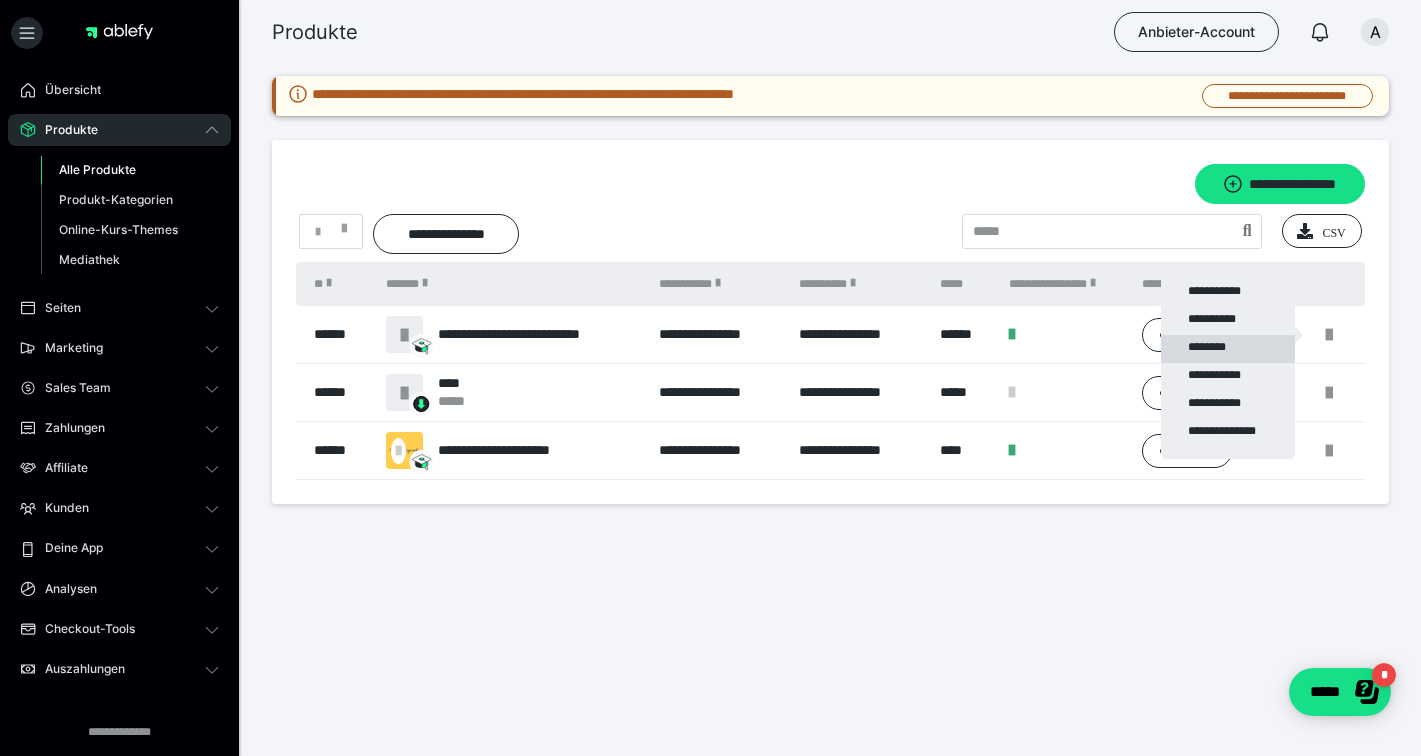 click on "********" at bounding box center [1228, 349] 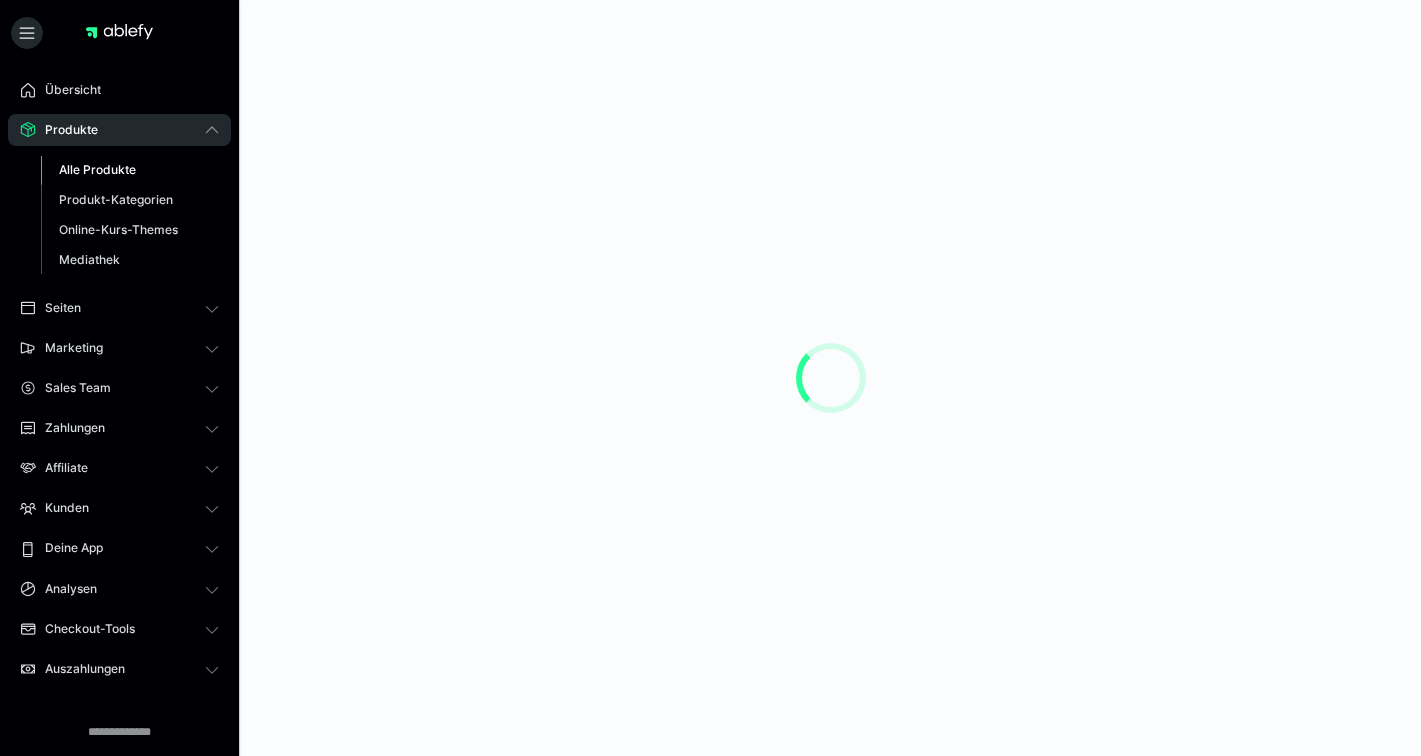 scroll, scrollTop: 0, scrollLeft: 0, axis: both 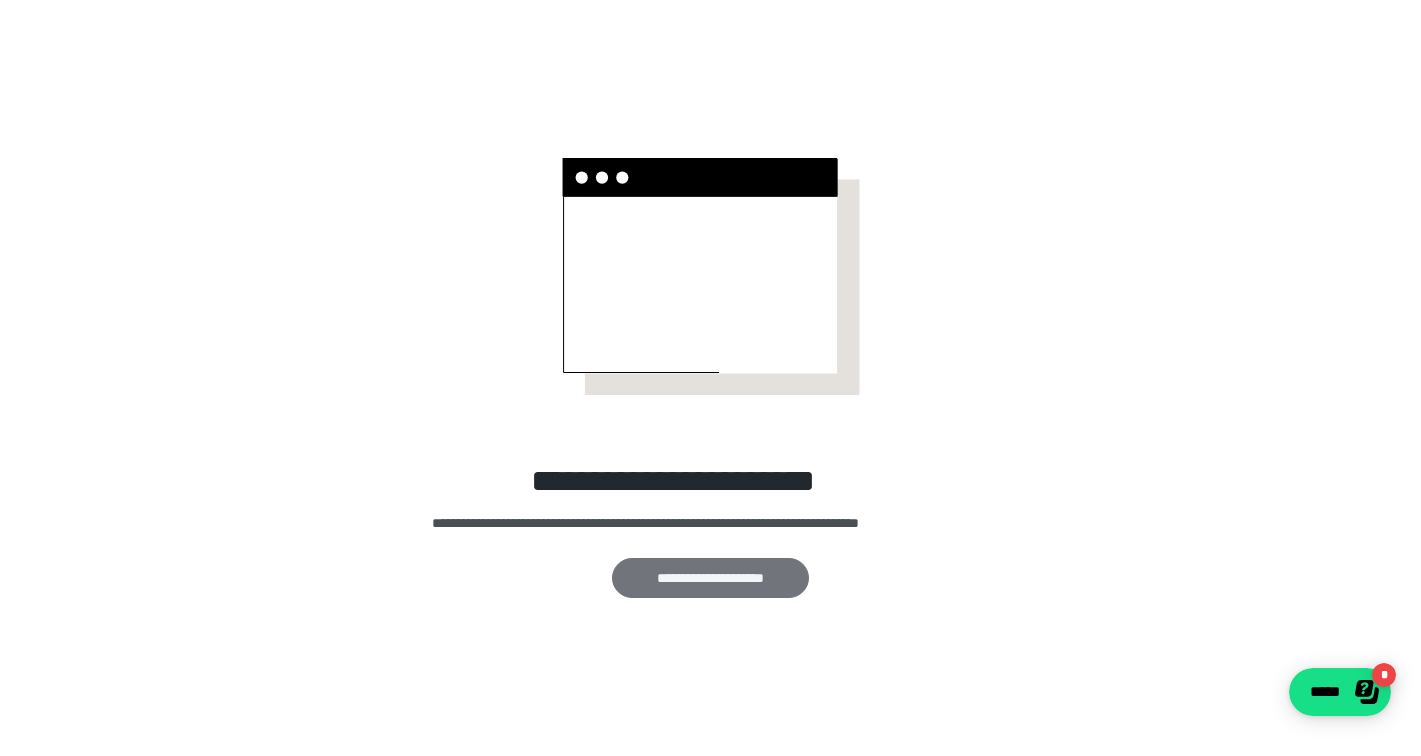 click on "**********" at bounding box center [711, 578] 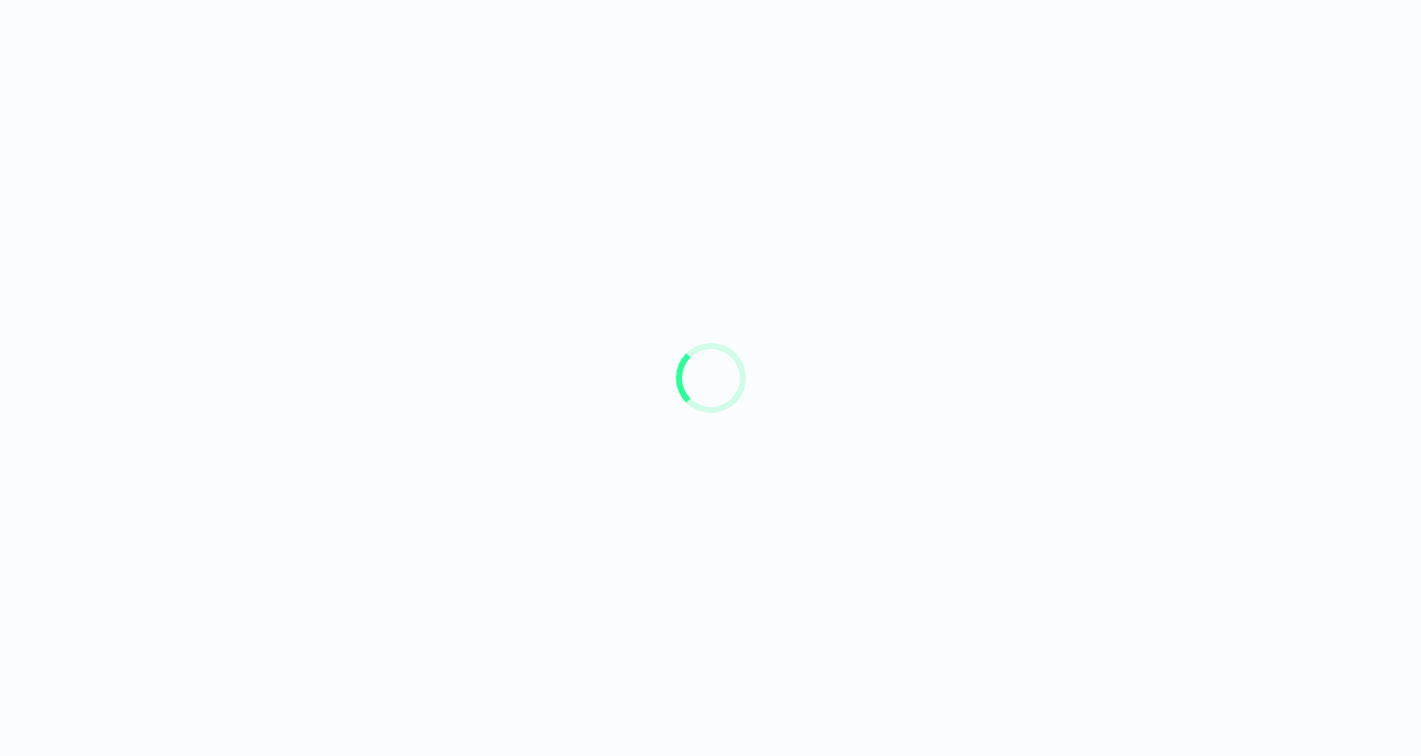 scroll, scrollTop: 0, scrollLeft: 0, axis: both 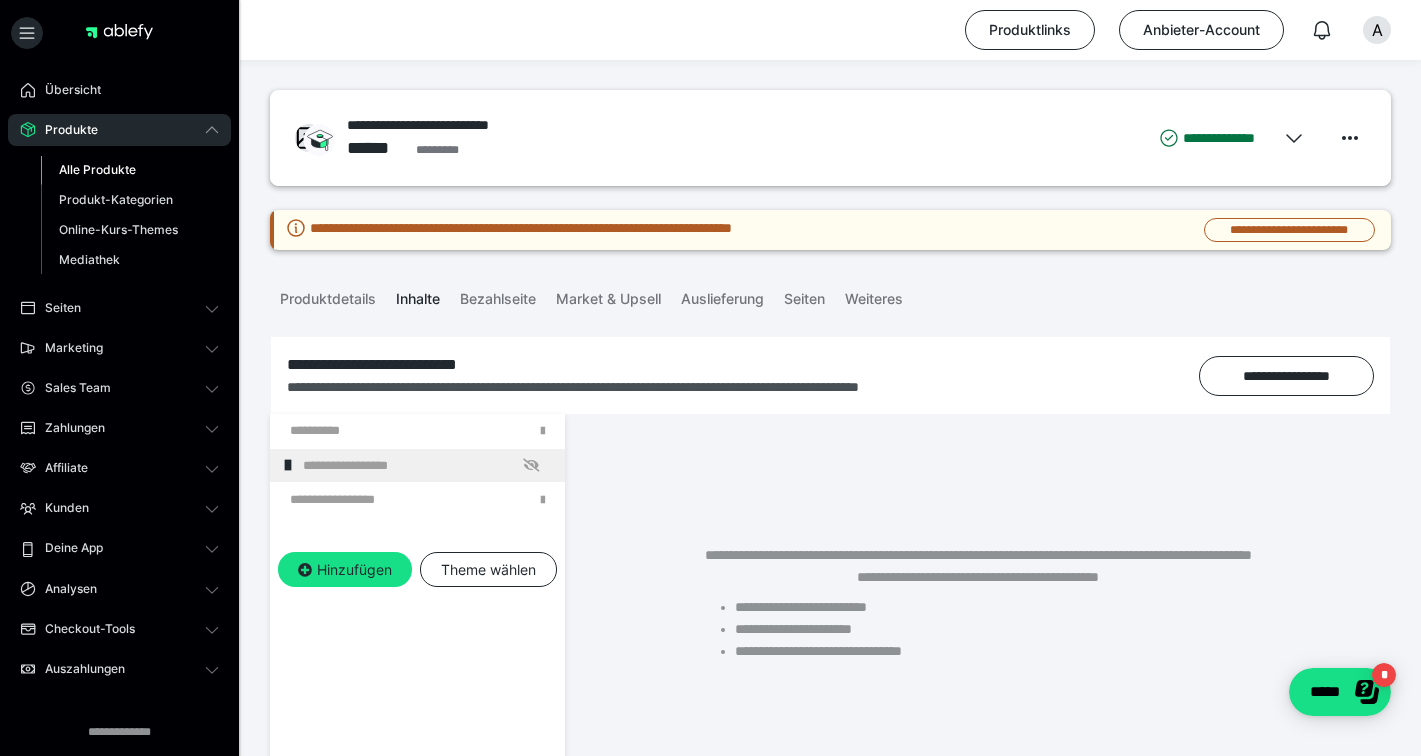 click on "Inhalte" at bounding box center [418, 295] 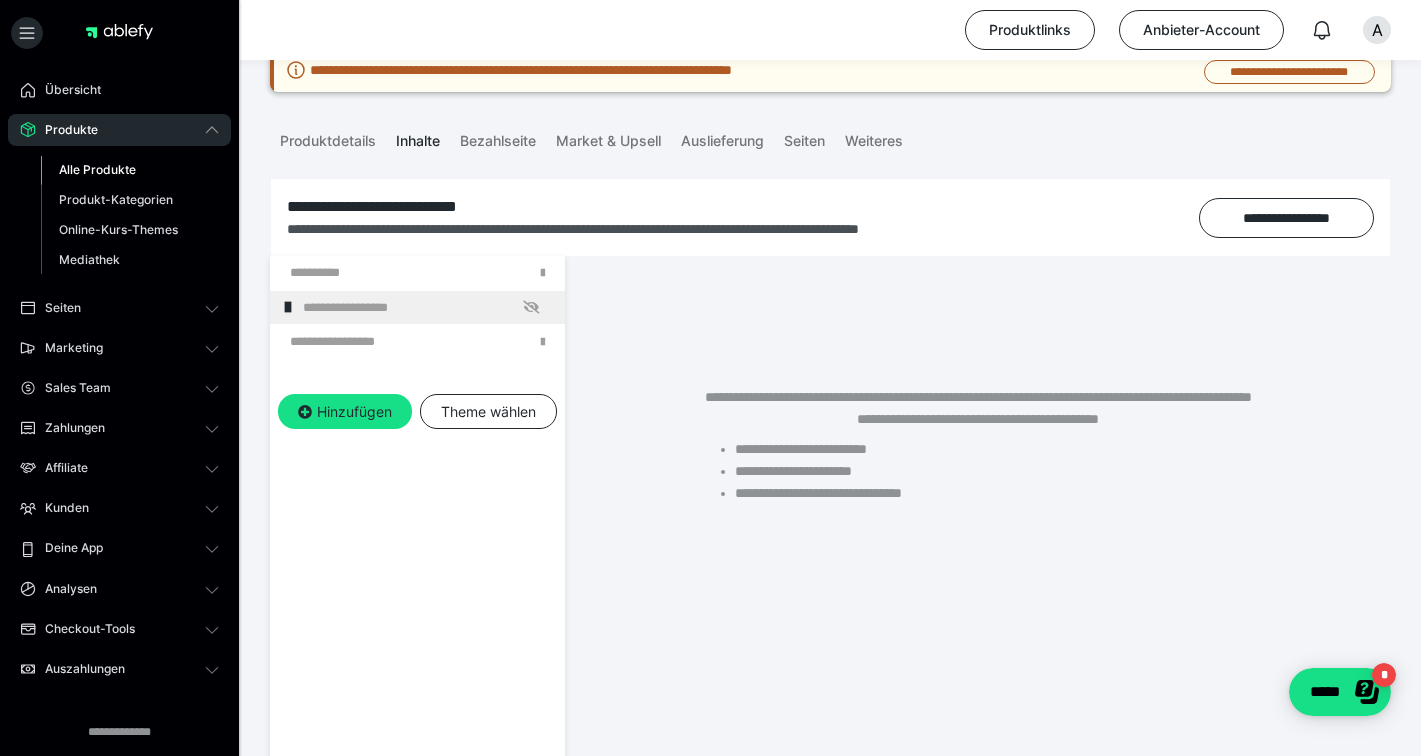 scroll, scrollTop: 219, scrollLeft: 0, axis: vertical 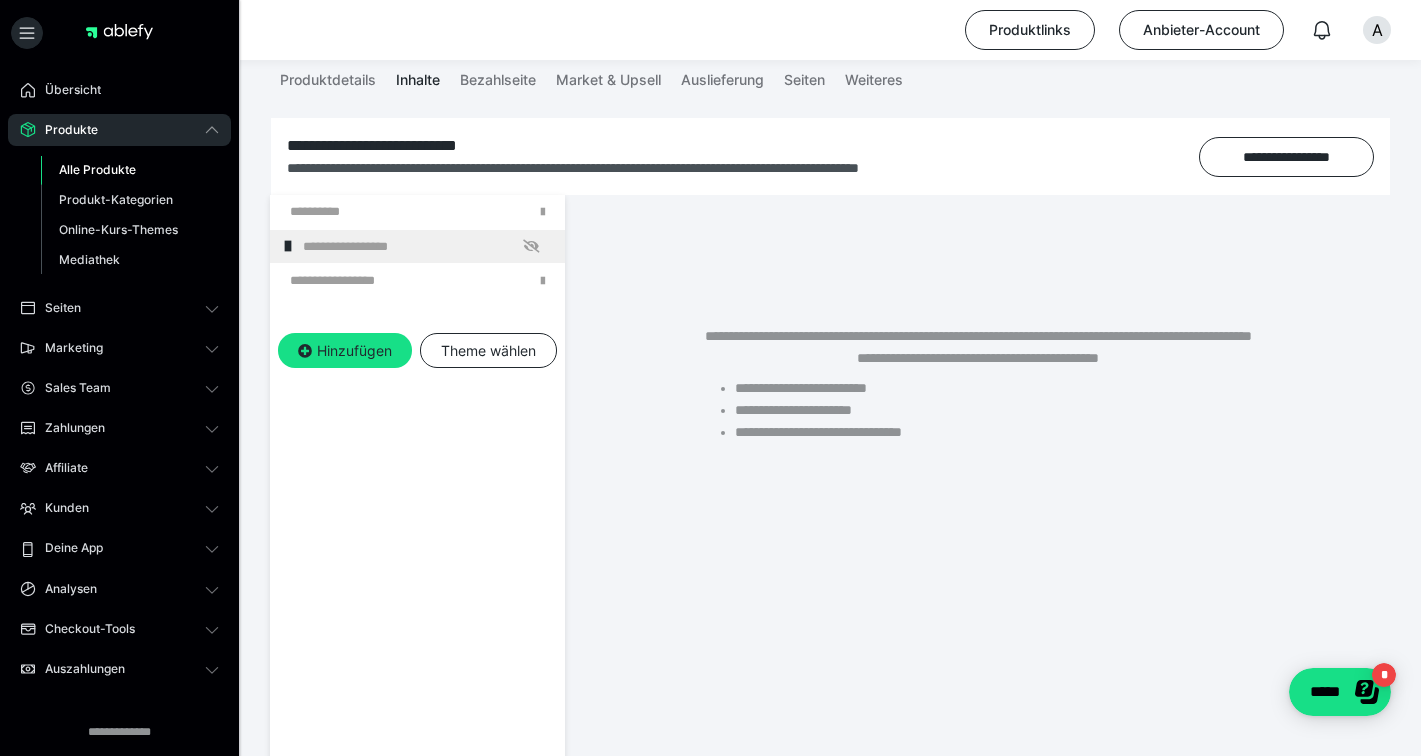click on "Alle Produkte" at bounding box center [97, 169] 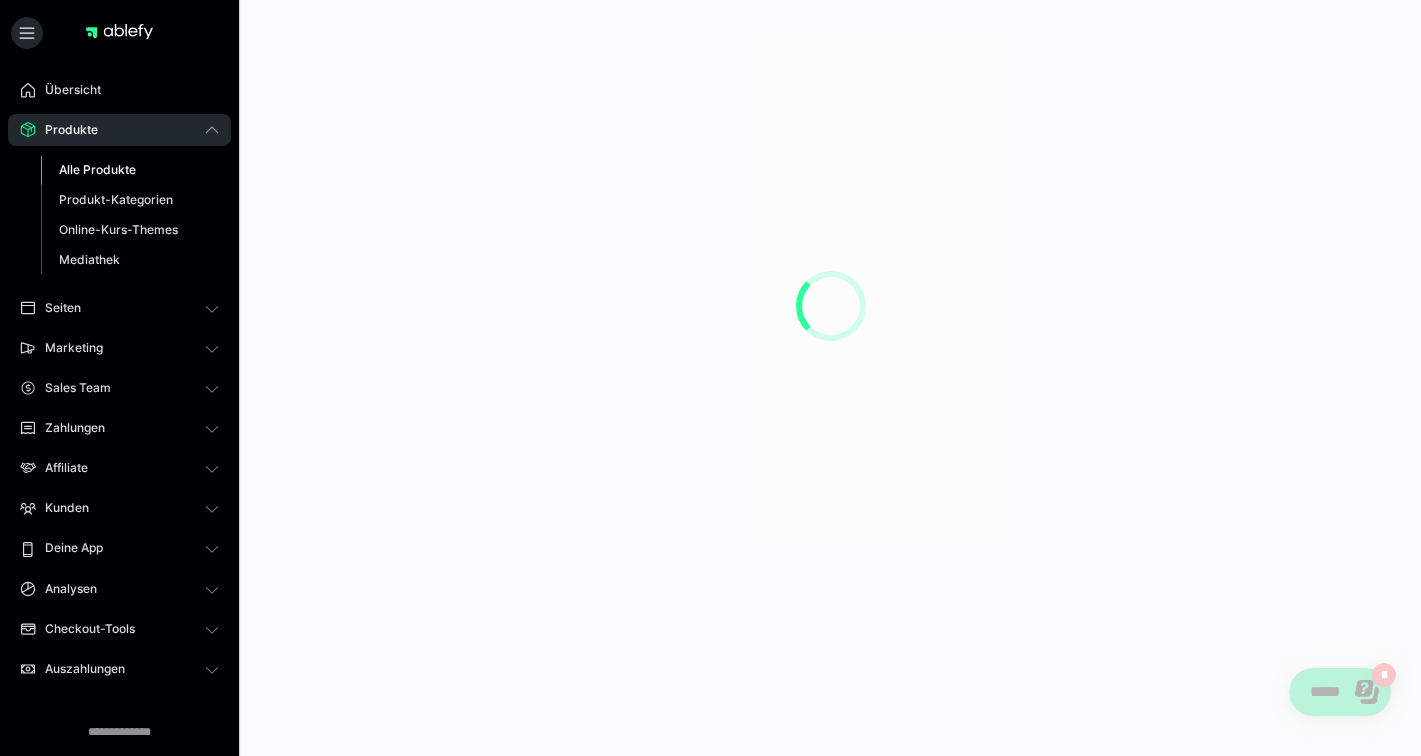 scroll, scrollTop: 0, scrollLeft: 0, axis: both 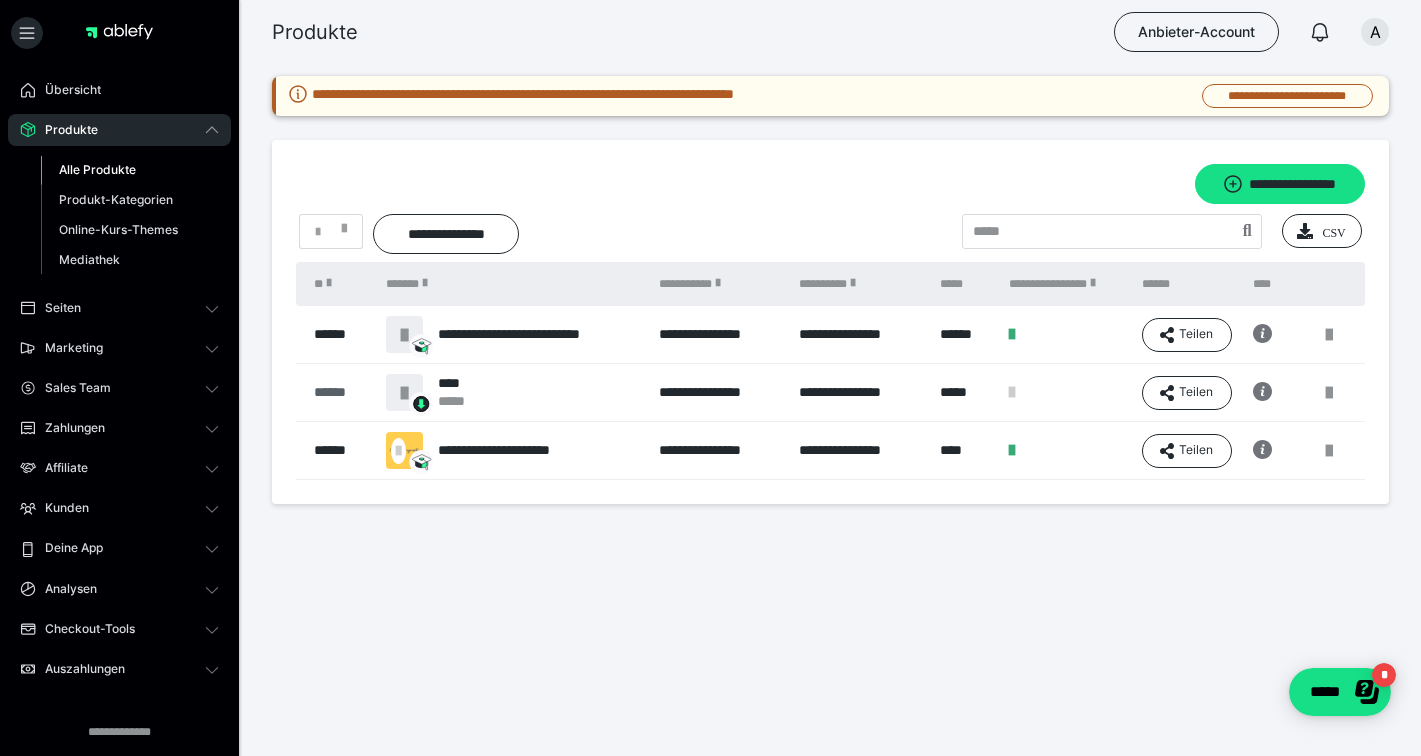 click on "******" at bounding box center [340, 392] 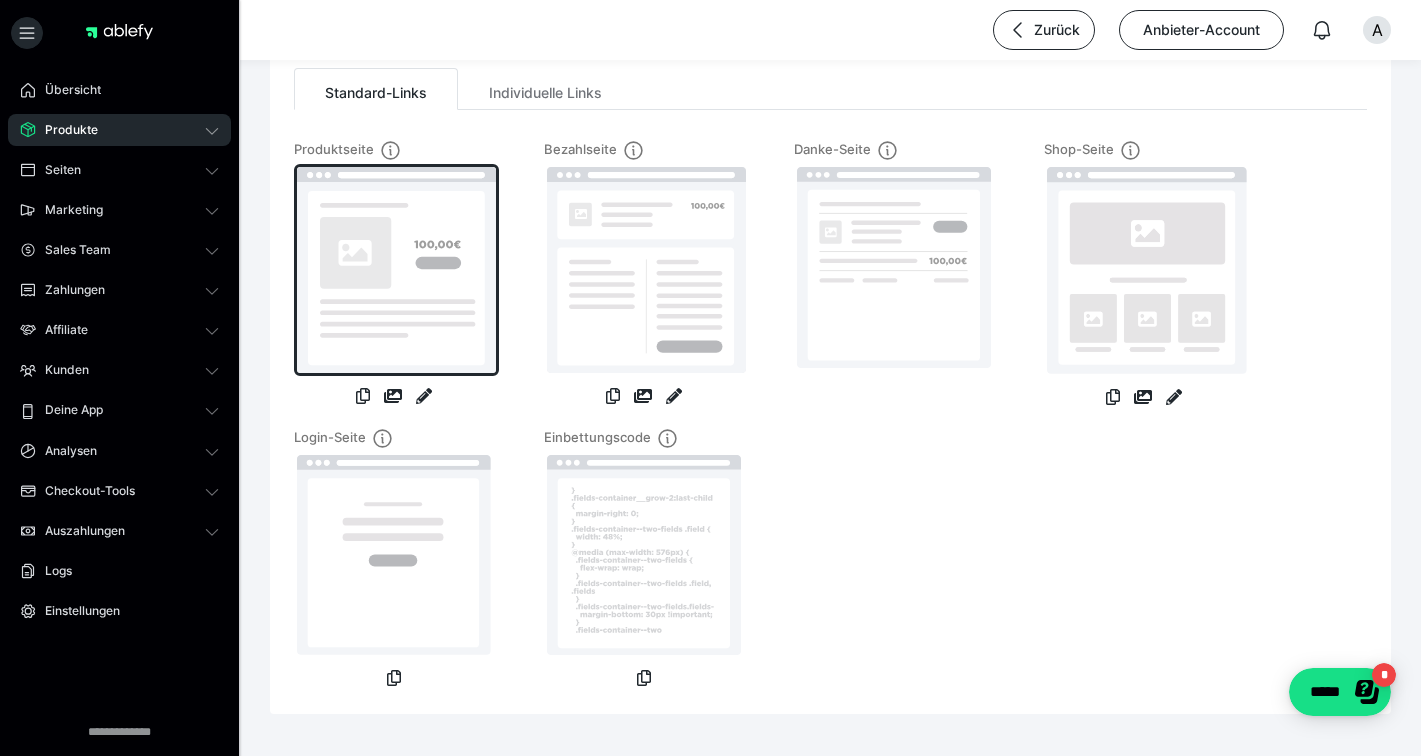 scroll, scrollTop: 106, scrollLeft: 0, axis: vertical 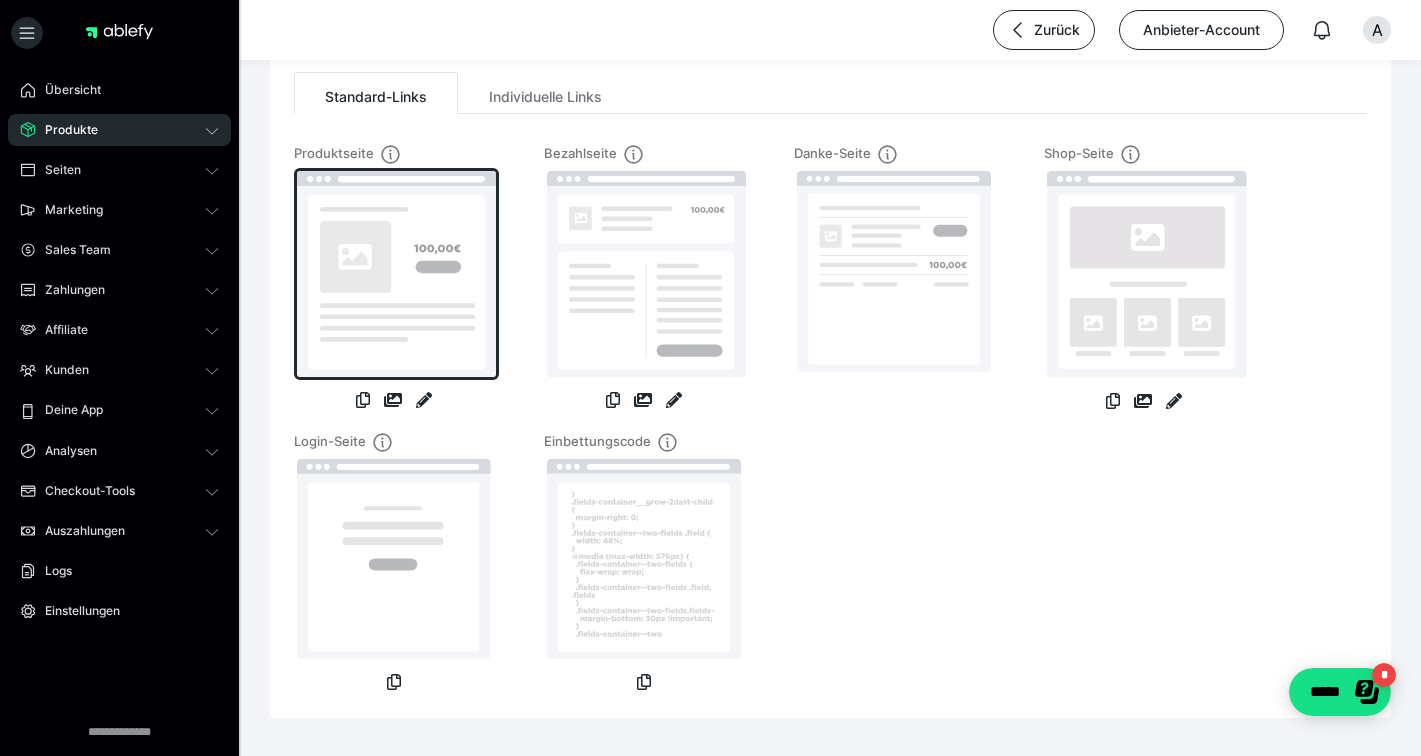 click at bounding box center (396, 274) 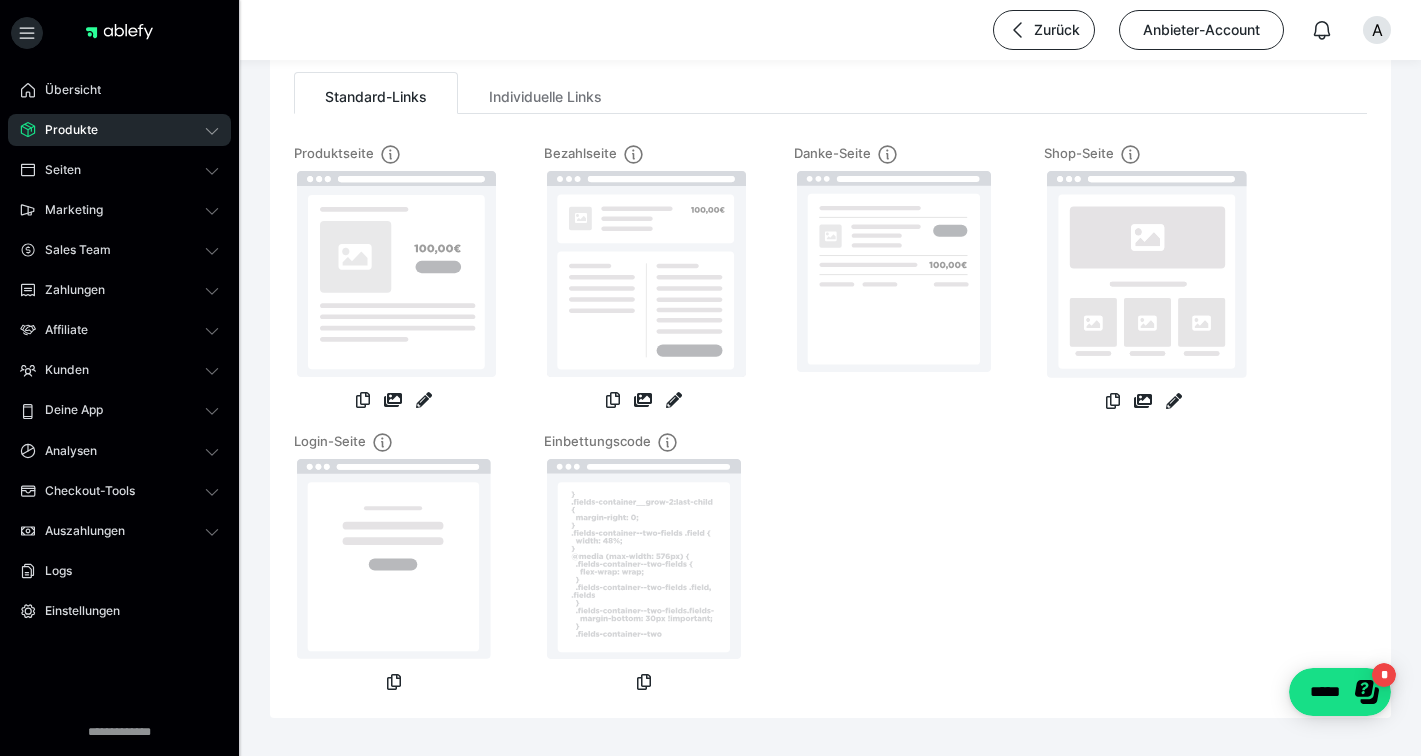scroll, scrollTop: 0, scrollLeft: 0, axis: both 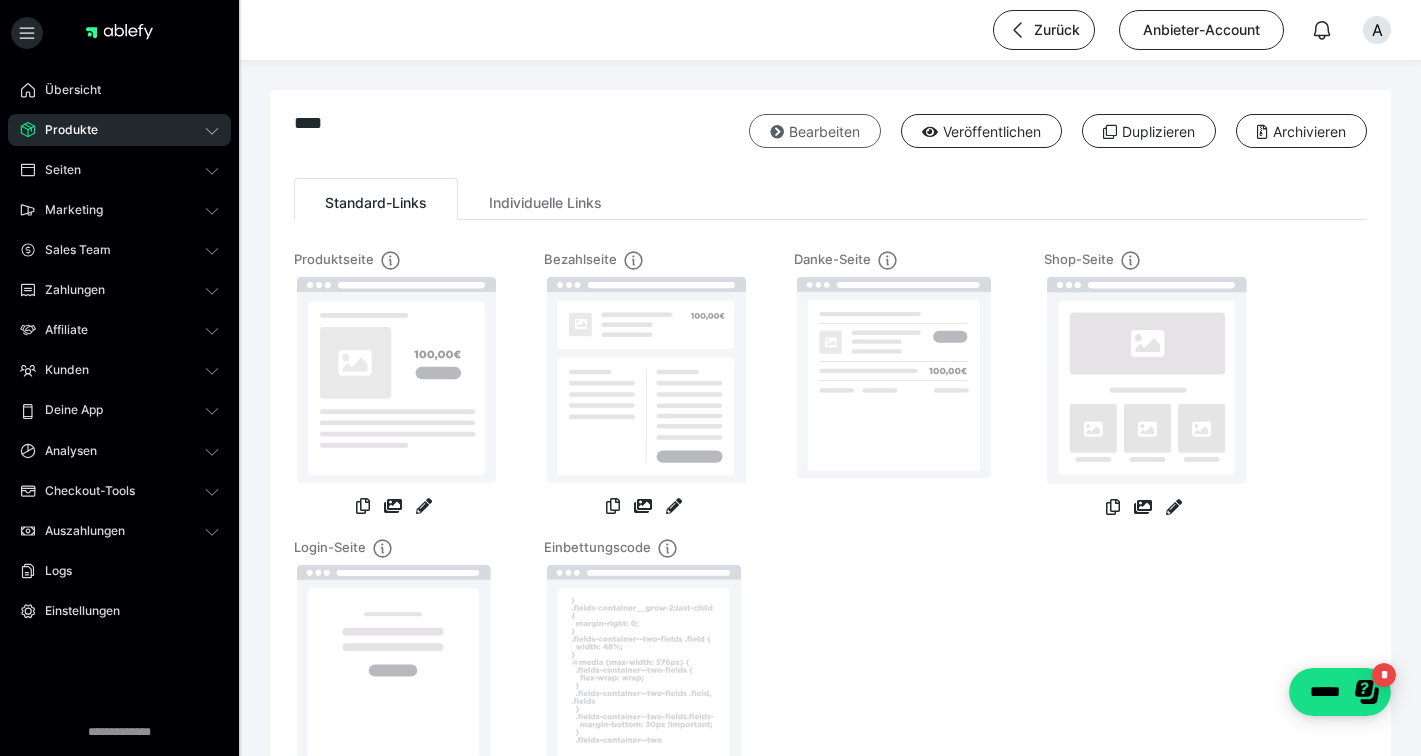 click on "Bearbeiten" at bounding box center (815, 131) 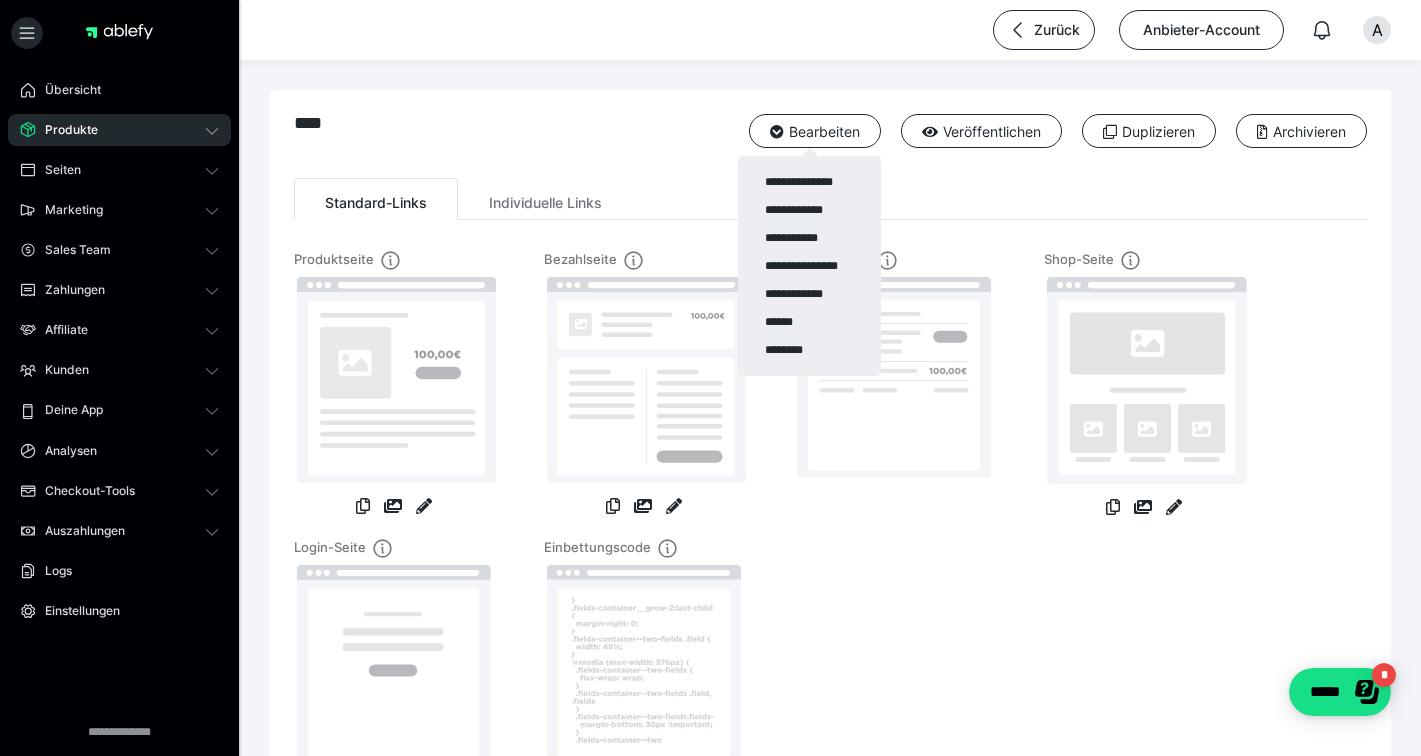 click at bounding box center (710, 378) 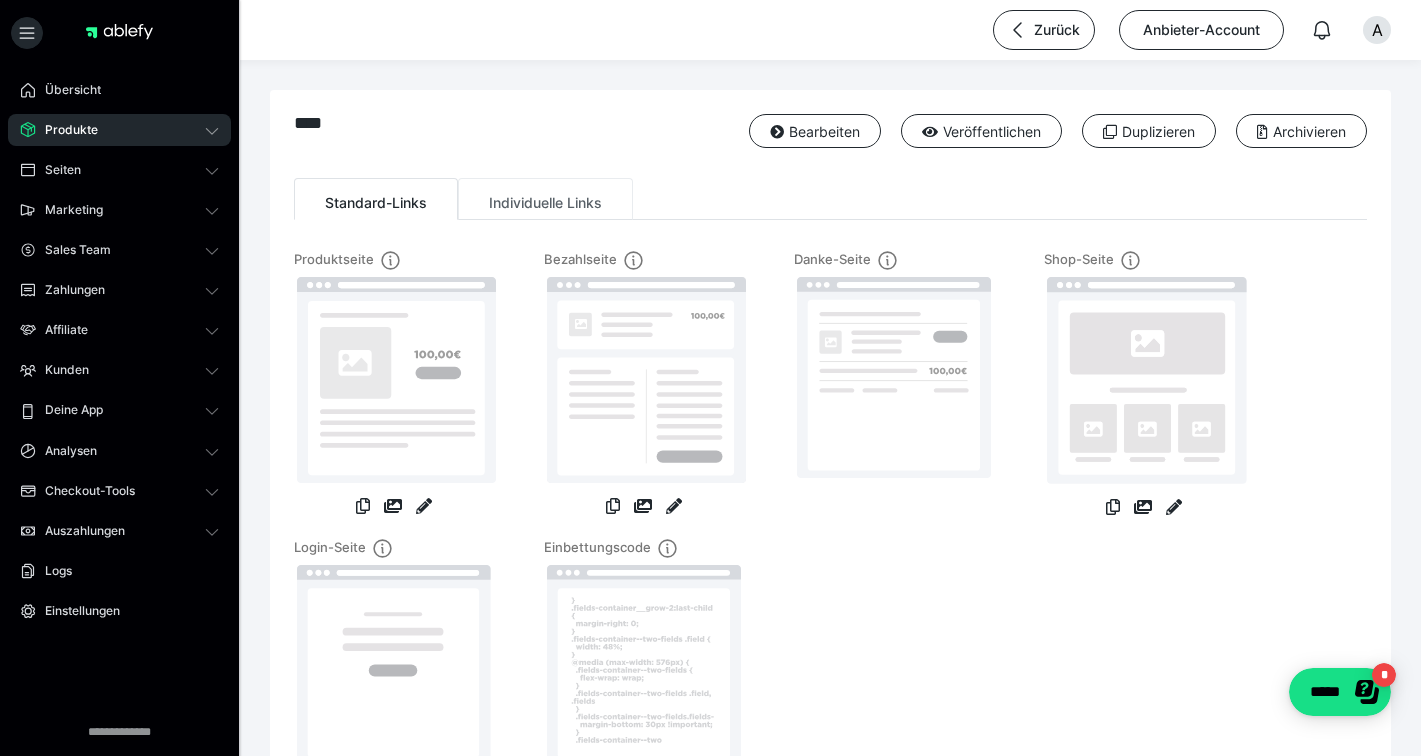 click on "Individuelle Links" at bounding box center (545, 199) 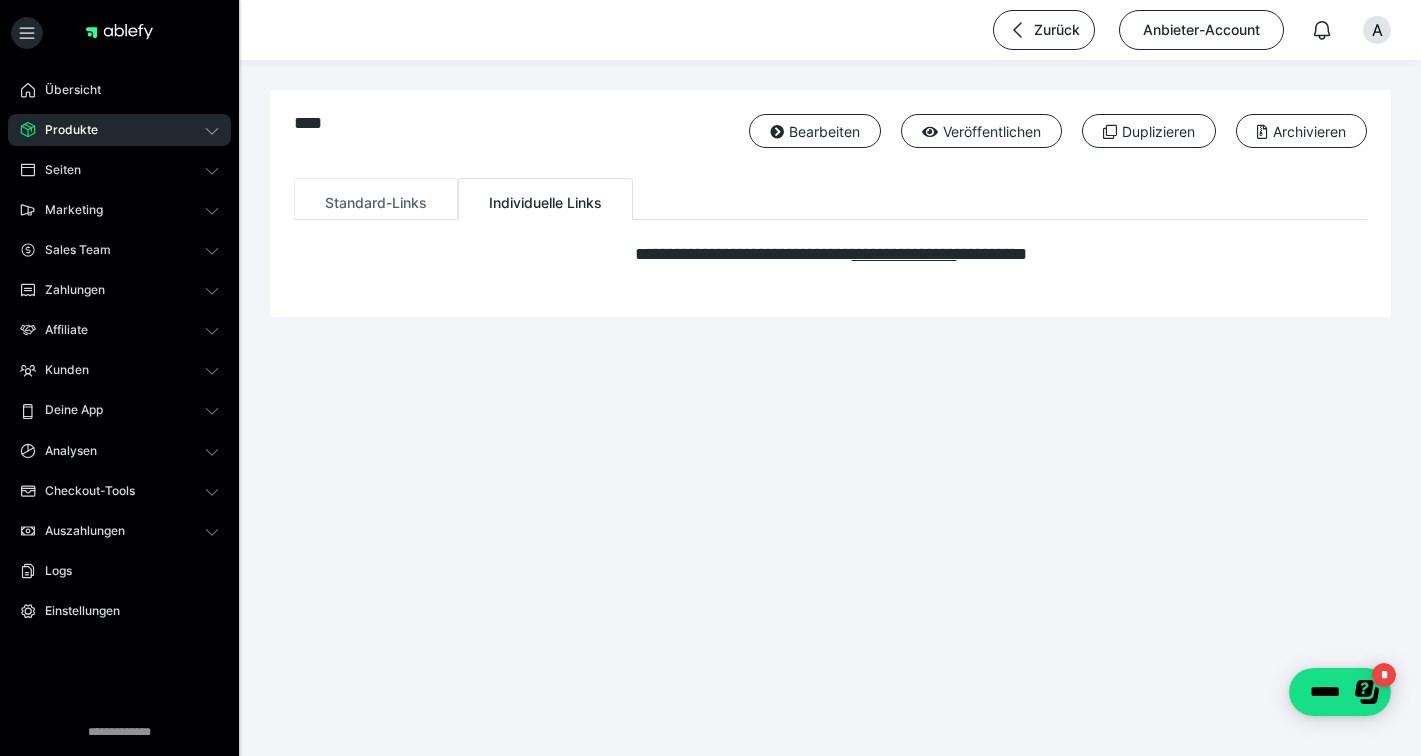 click on "Standard-Links" at bounding box center (376, 199) 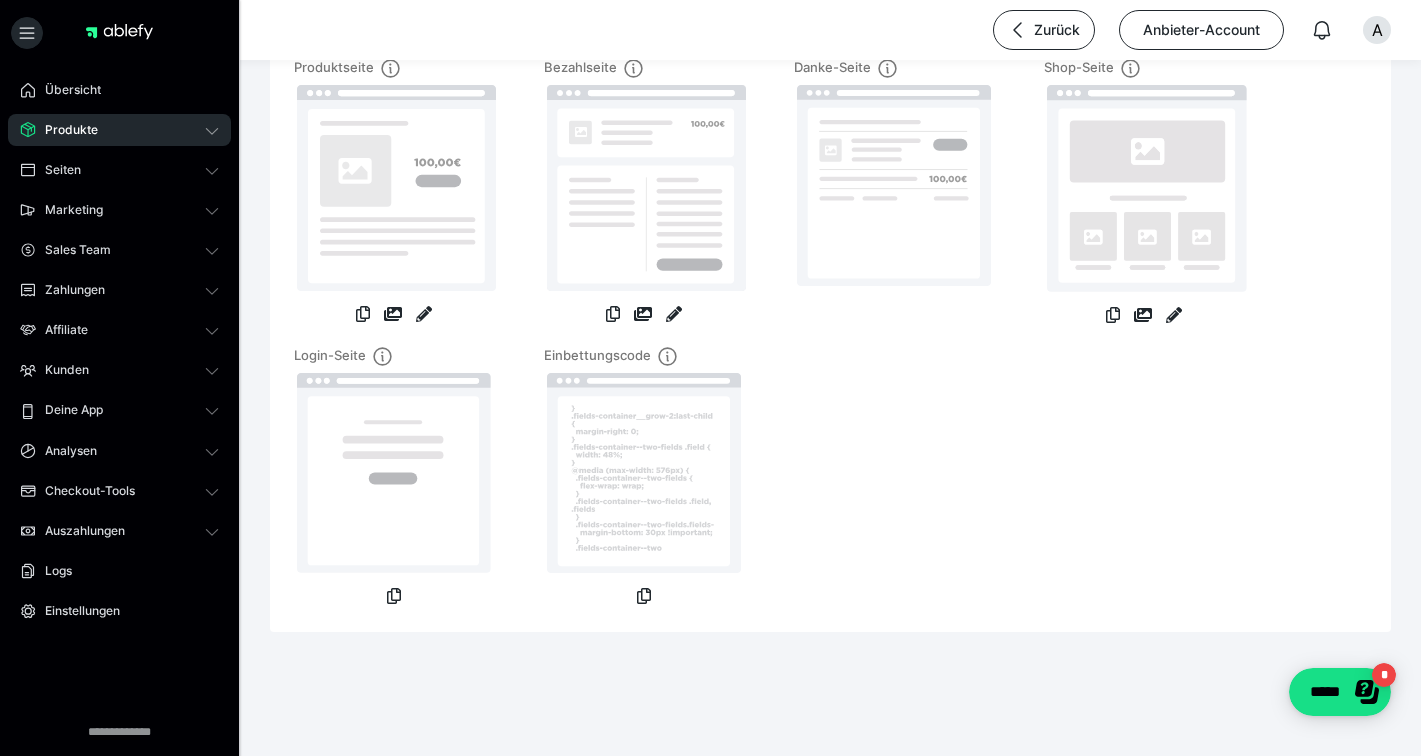 scroll, scrollTop: 0, scrollLeft: 0, axis: both 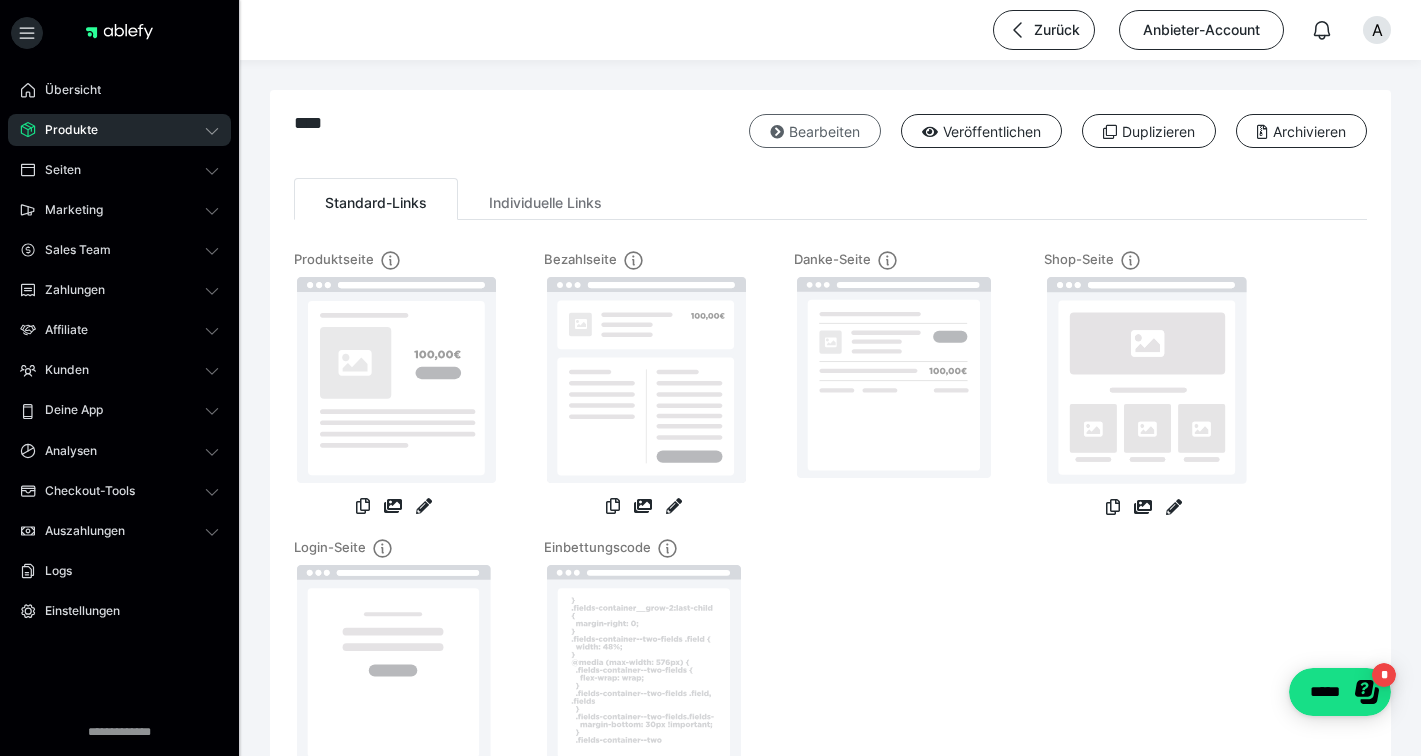 click on "Bearbeiten" at bounding box center (815, 131) 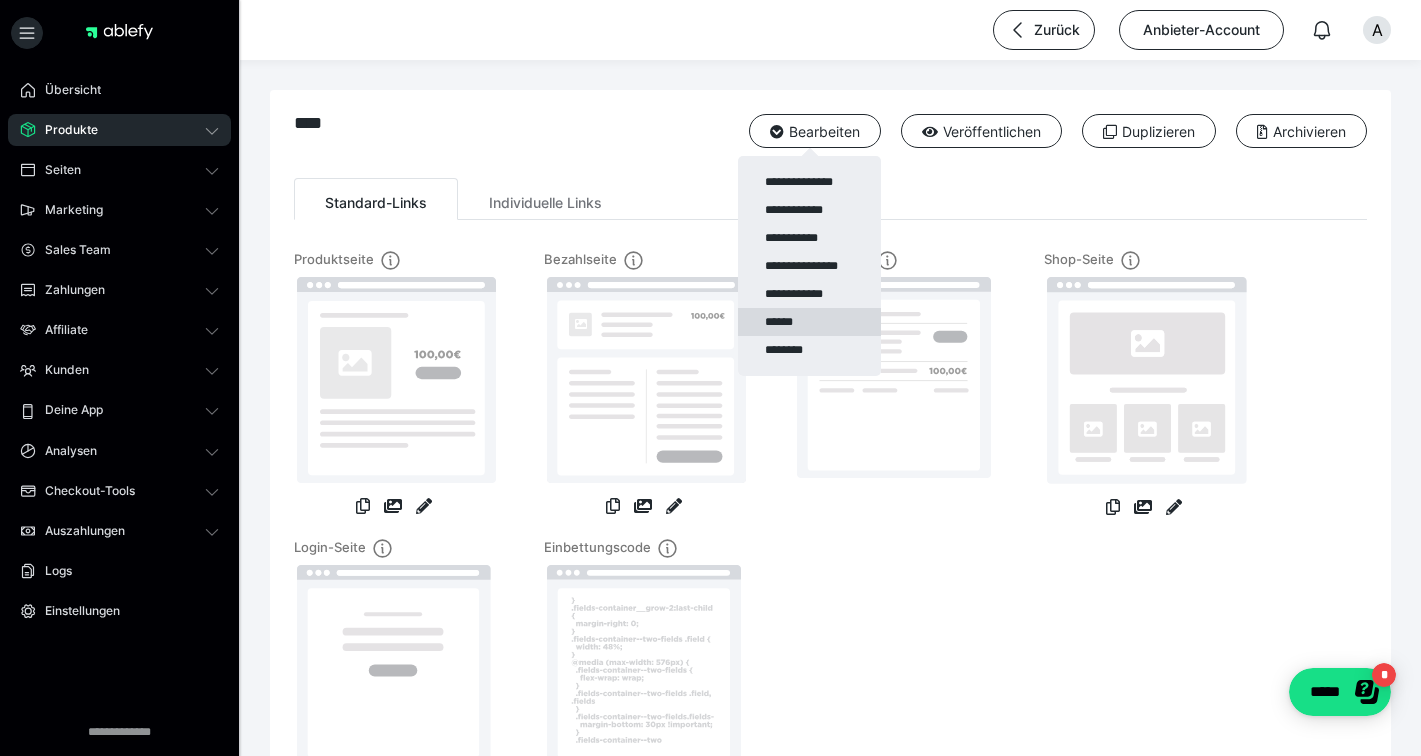 click on "******" at bounding box center [809, 322] 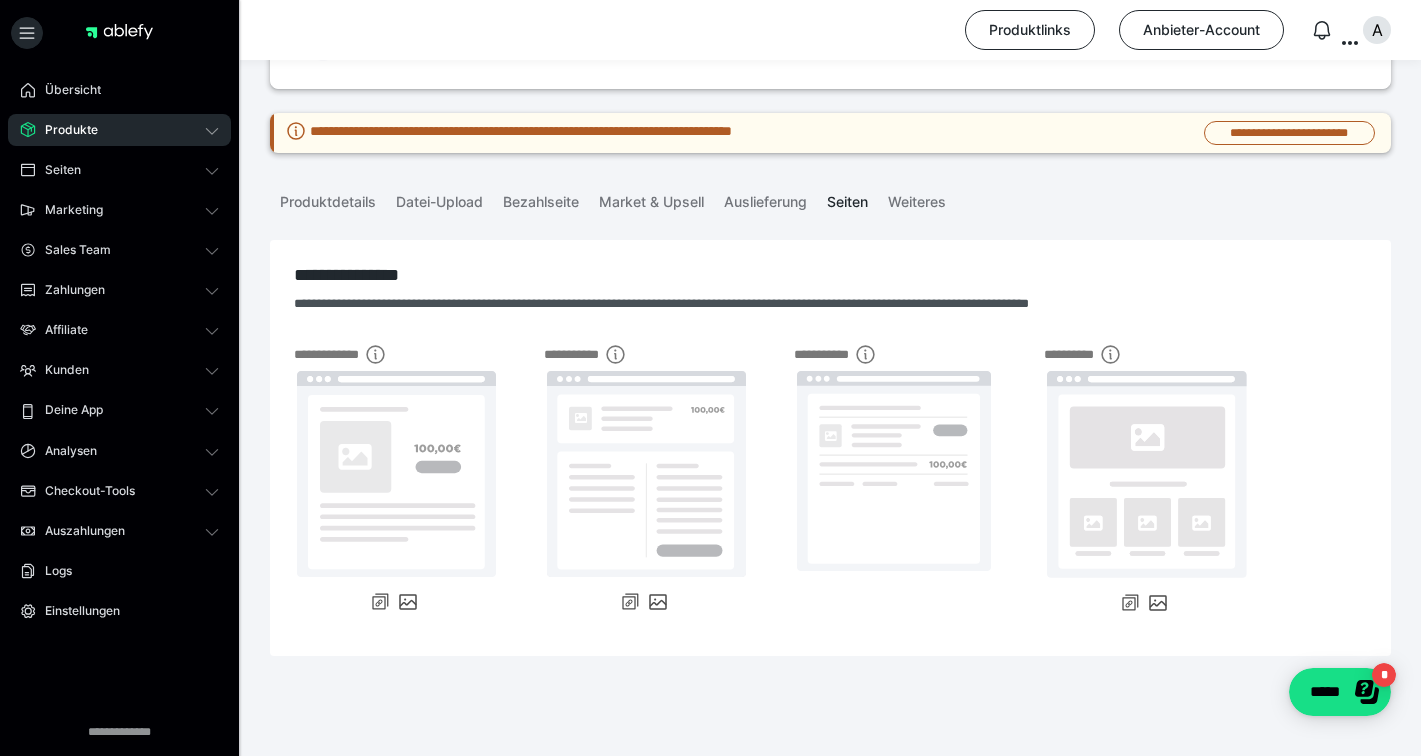 scroll, scrollTop: 0, scrollLeft: 0, axis: both 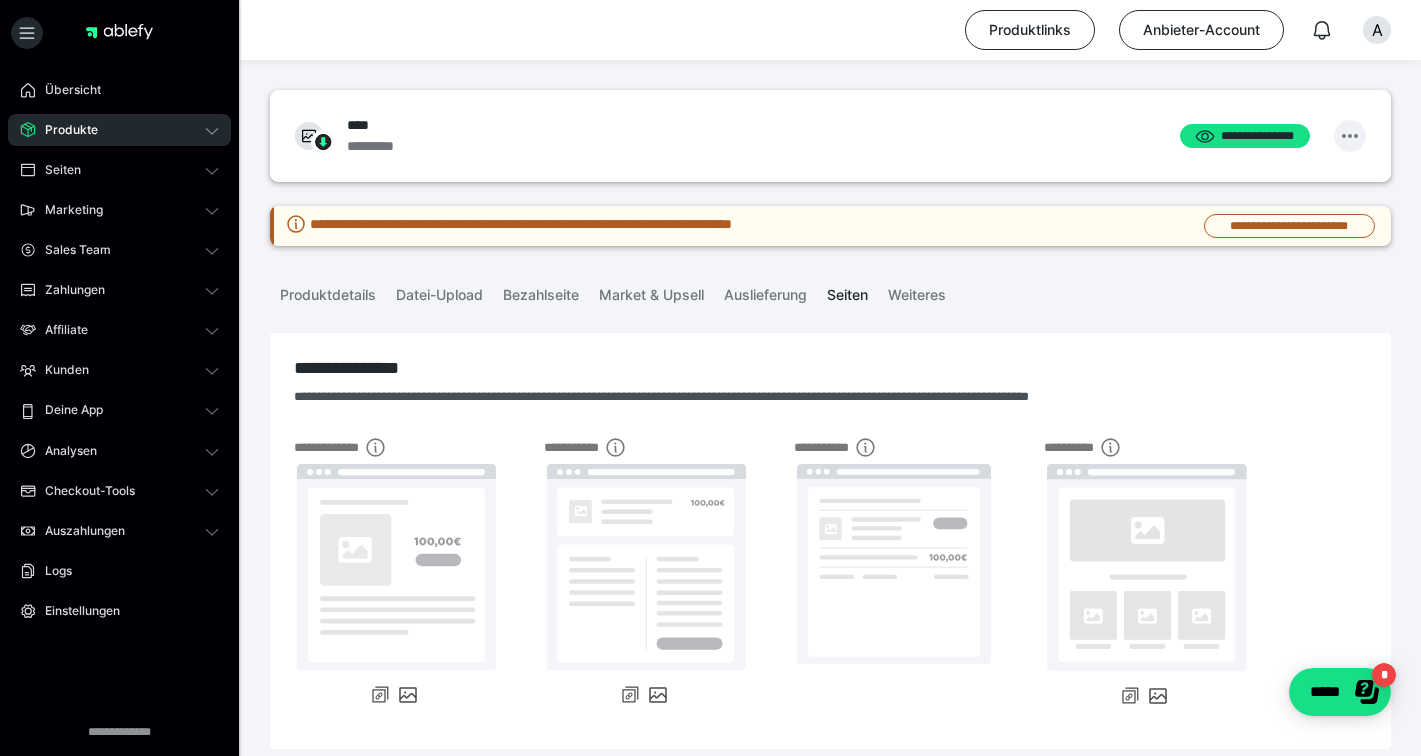 click 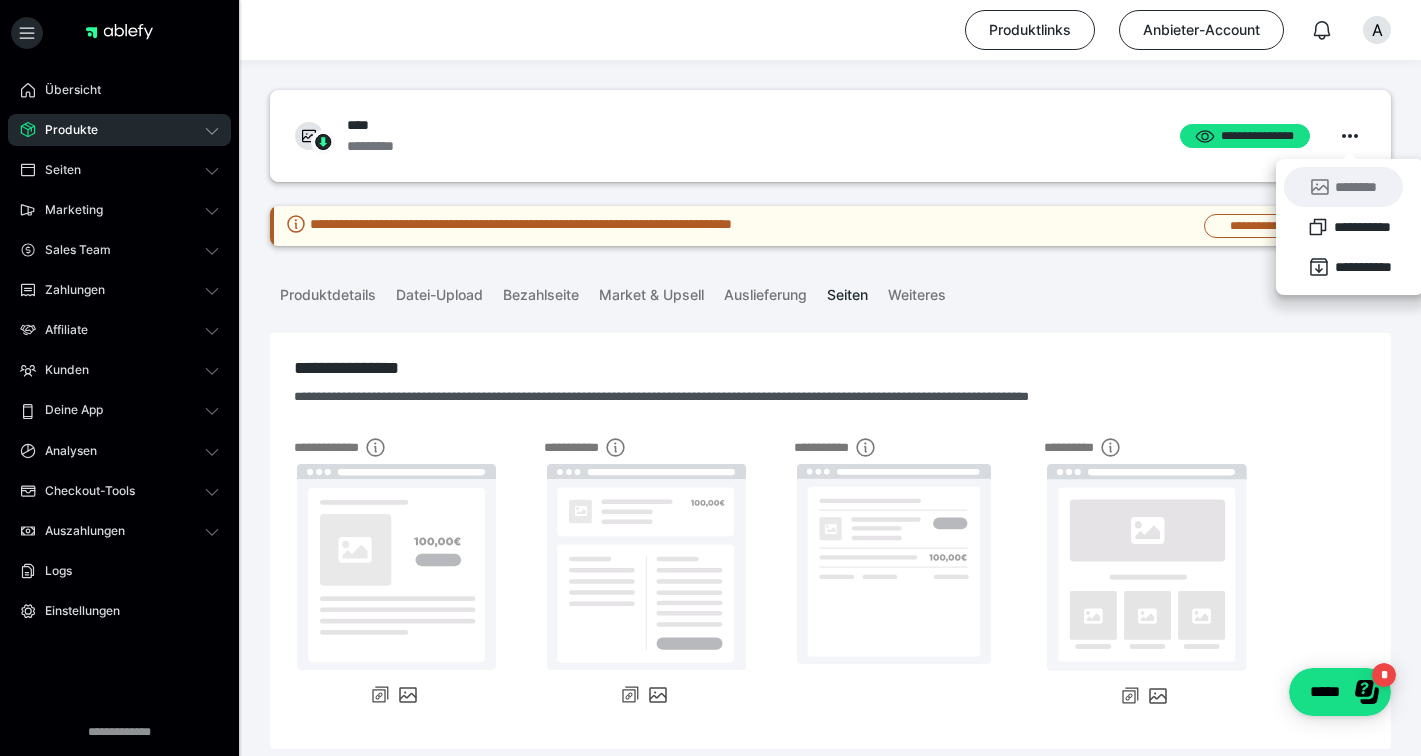 click on "********" at bounding box center (1343, 187) 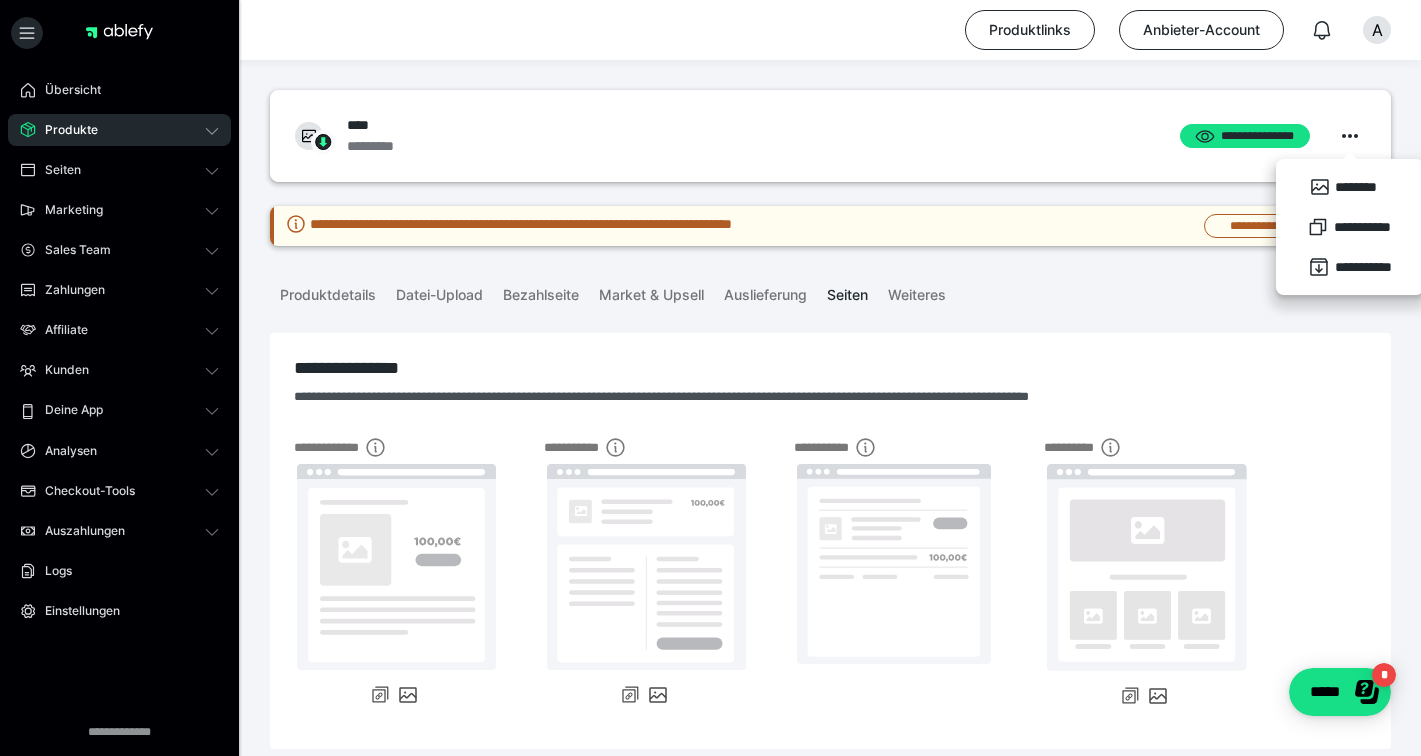 click on "**********" at bounding box center [830, 165] 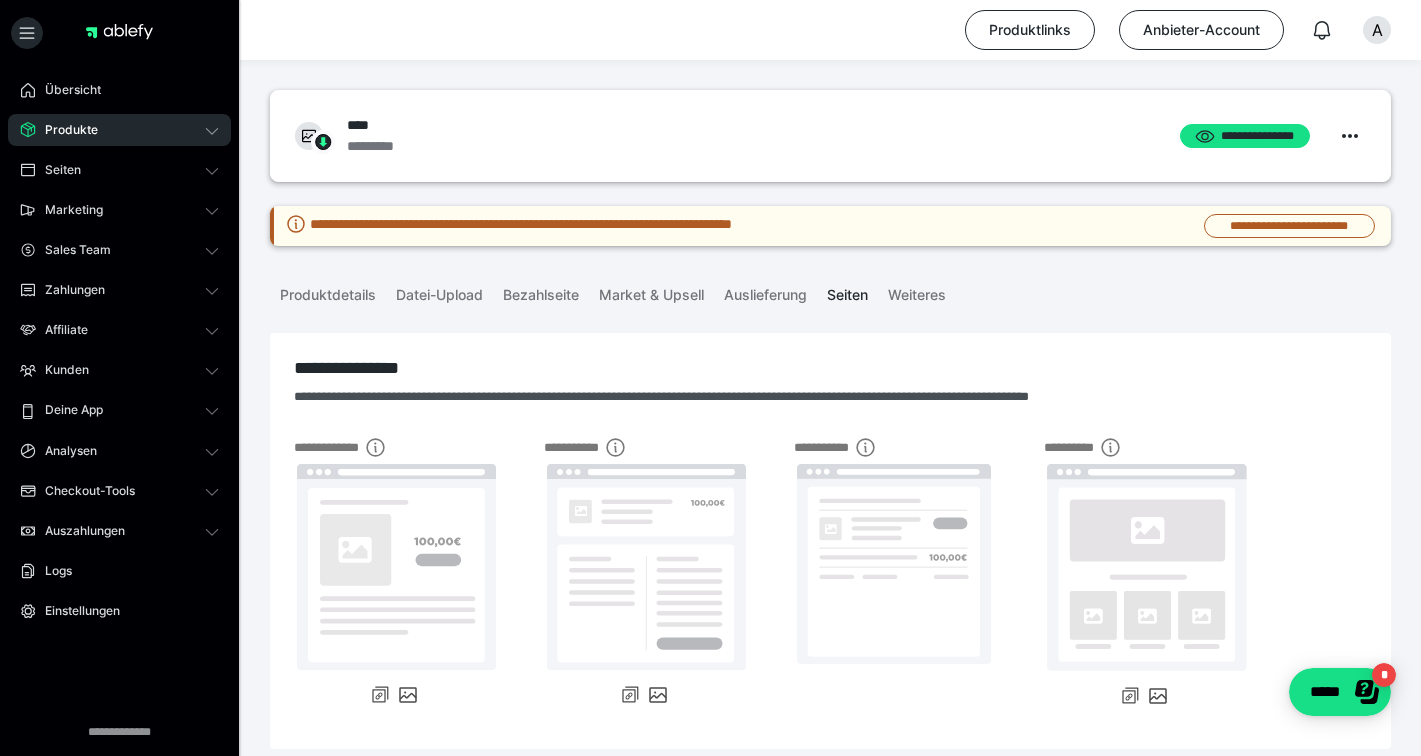 click on "Produkte" at bounding box center (64, 130) 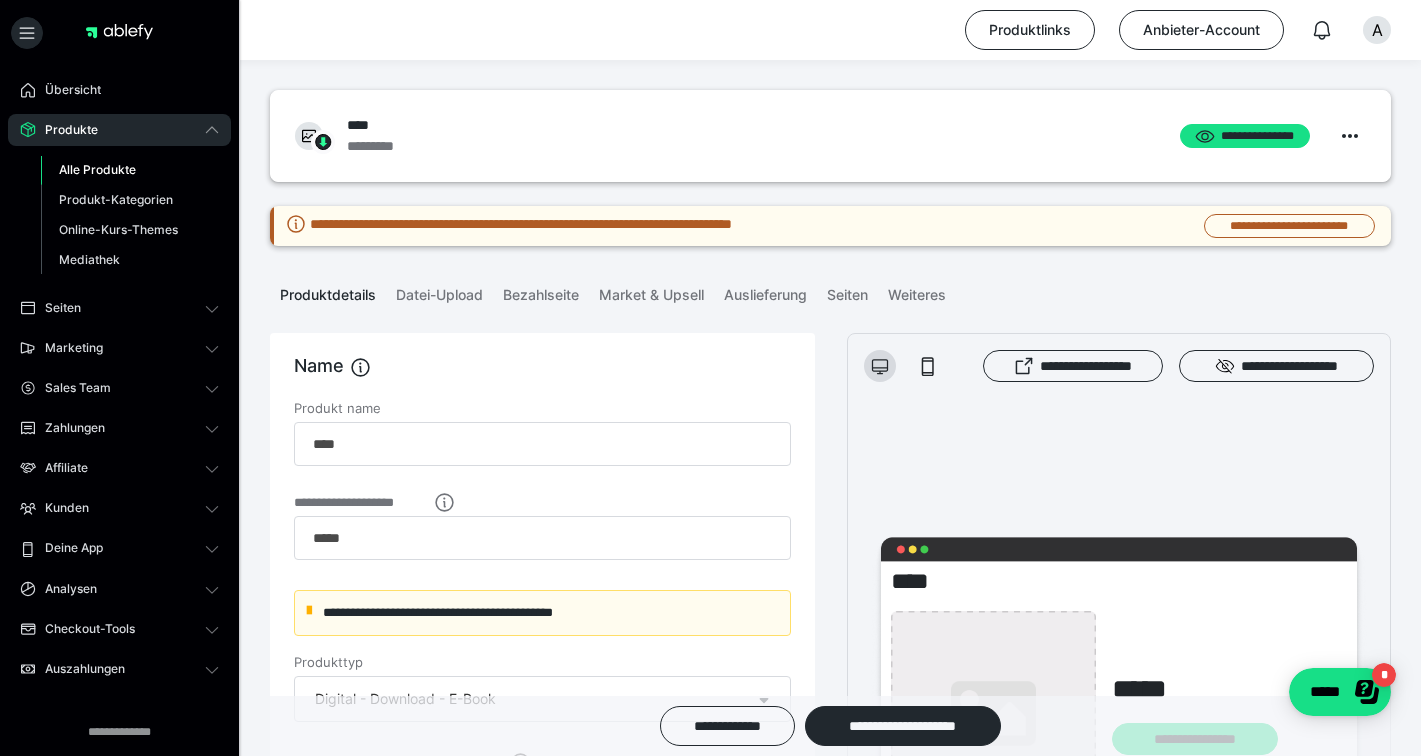 click on "Alle Produkte" at bounding box center (97, 169) 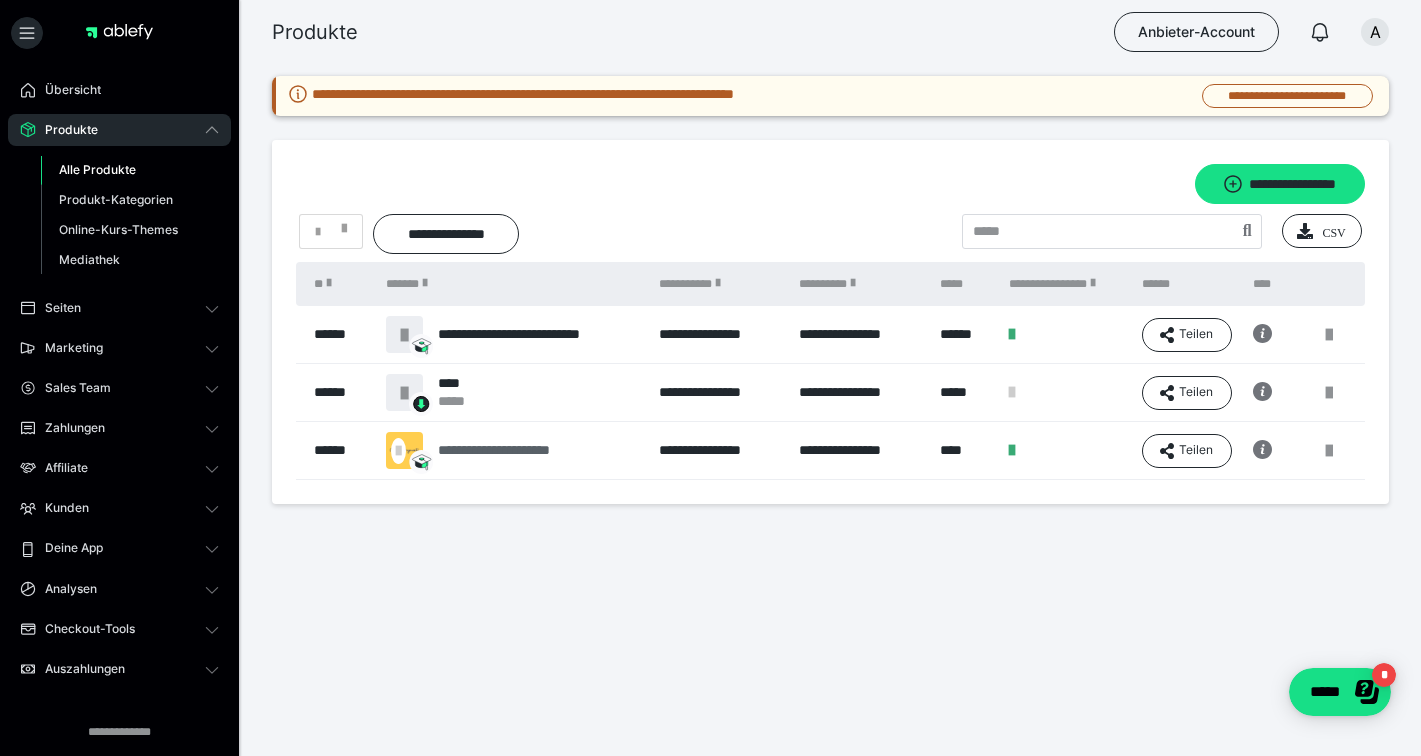 click on "**********" at bounding box center [522, 450] 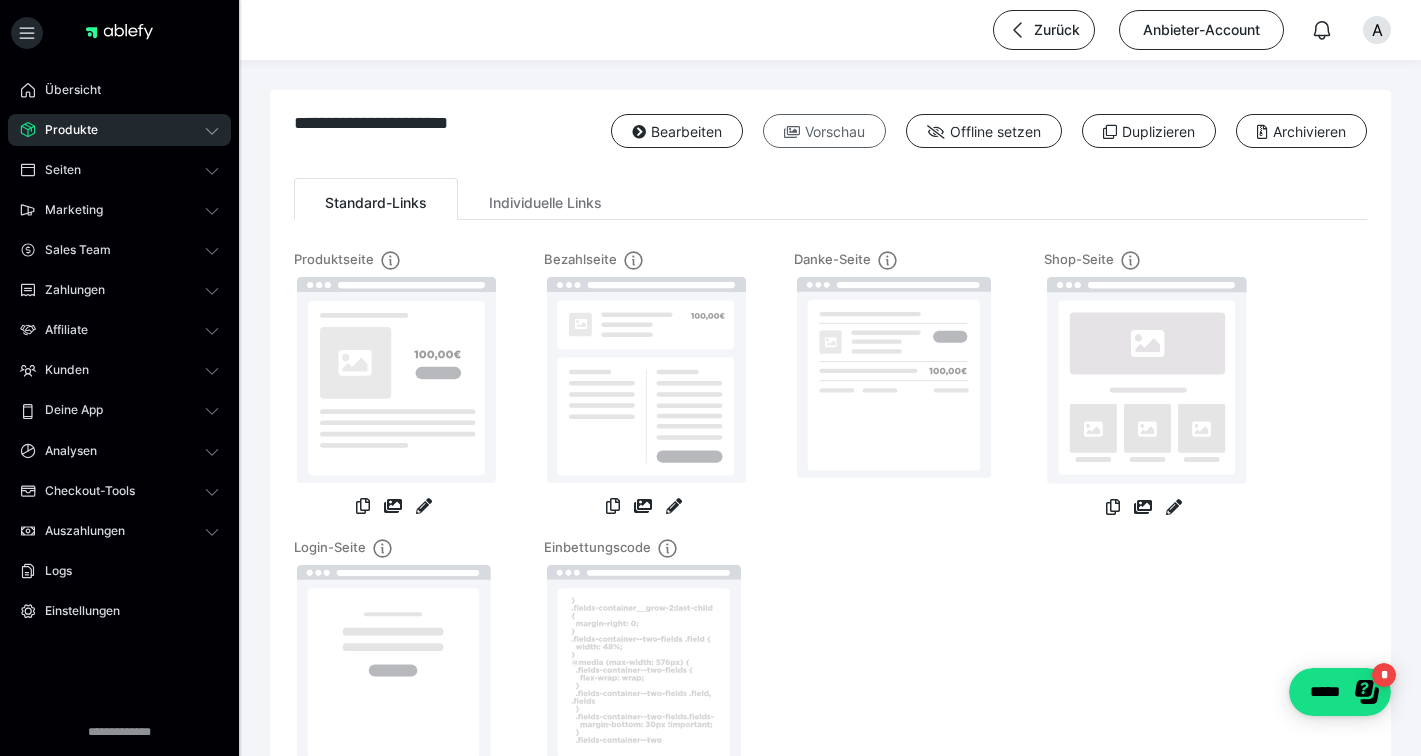 click on "Vorschau" at bounding box center (824, 131) 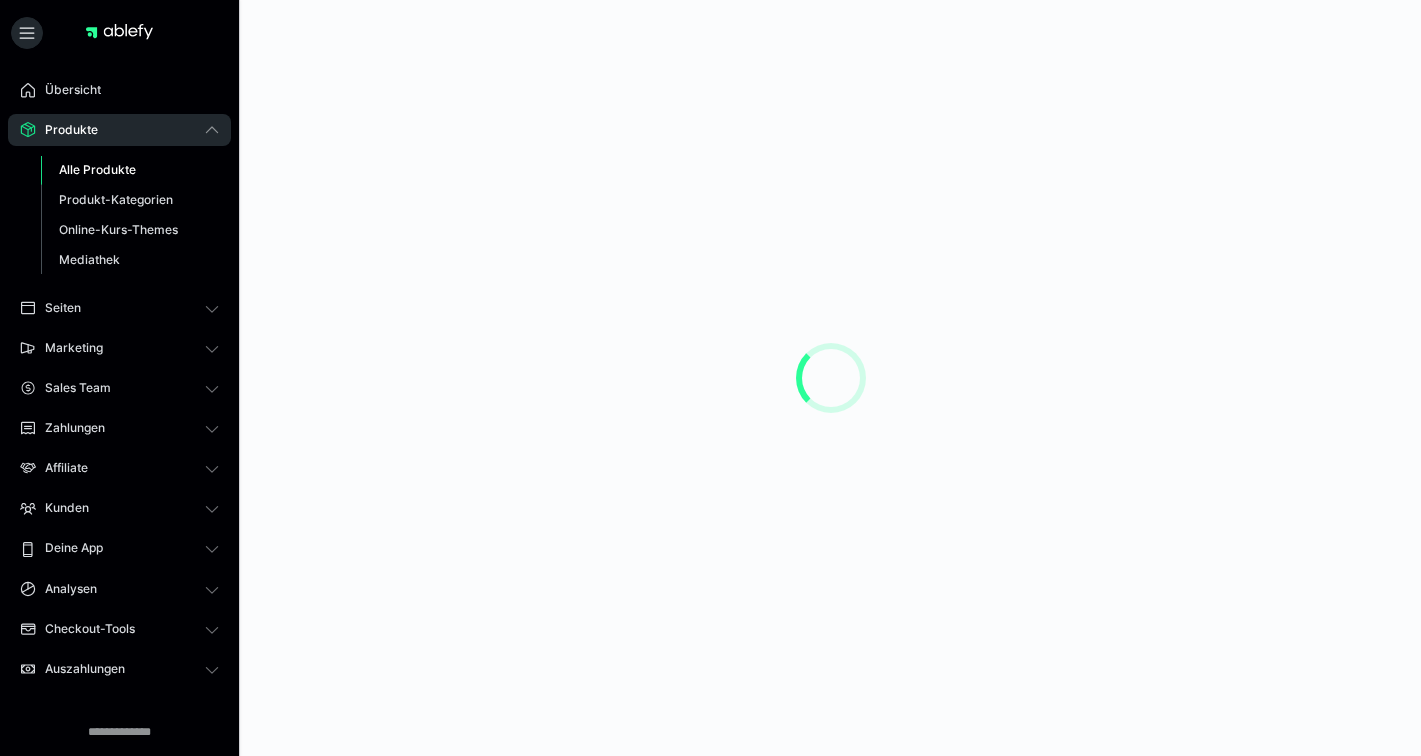 scroll, scrollTop: 0, scrollLeft: 0, axis: both 